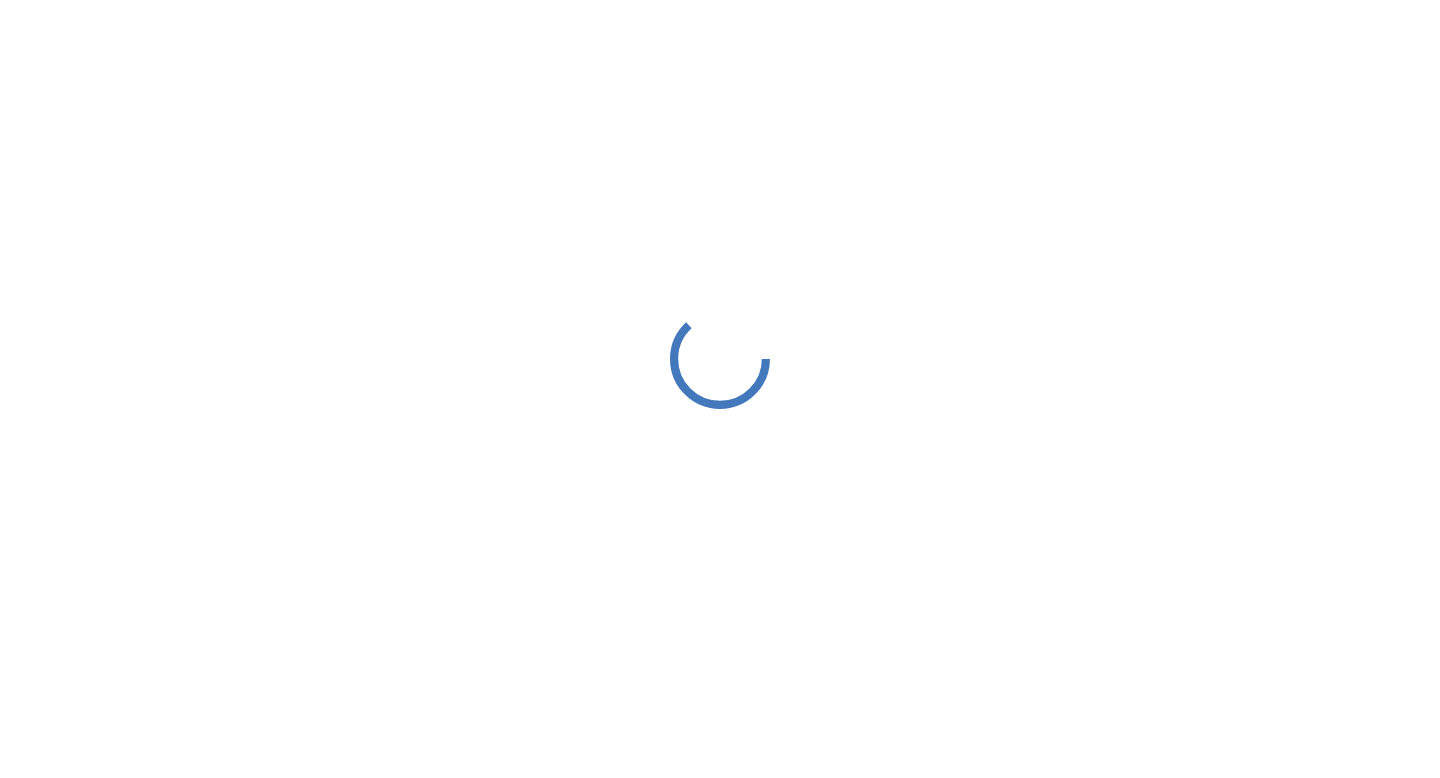 scroll, scrollTop: 0, scrollLeft: 0, axis: both 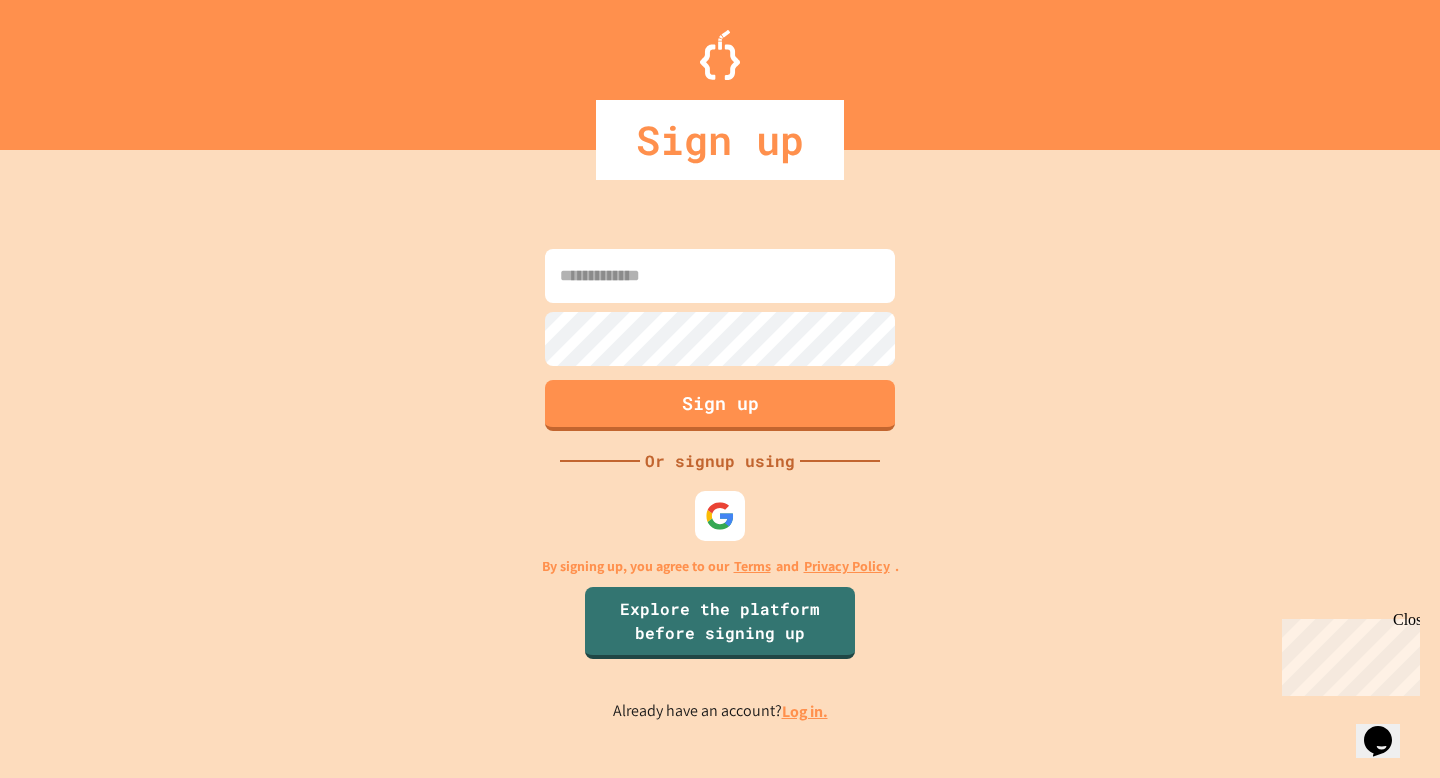 click on "Sign up Or signup using By signing up, you agree to our   Terms   and   Privacy Policy . Explore the platform before signing up Already have an account?  Log in." at bounding box center (720, 484) 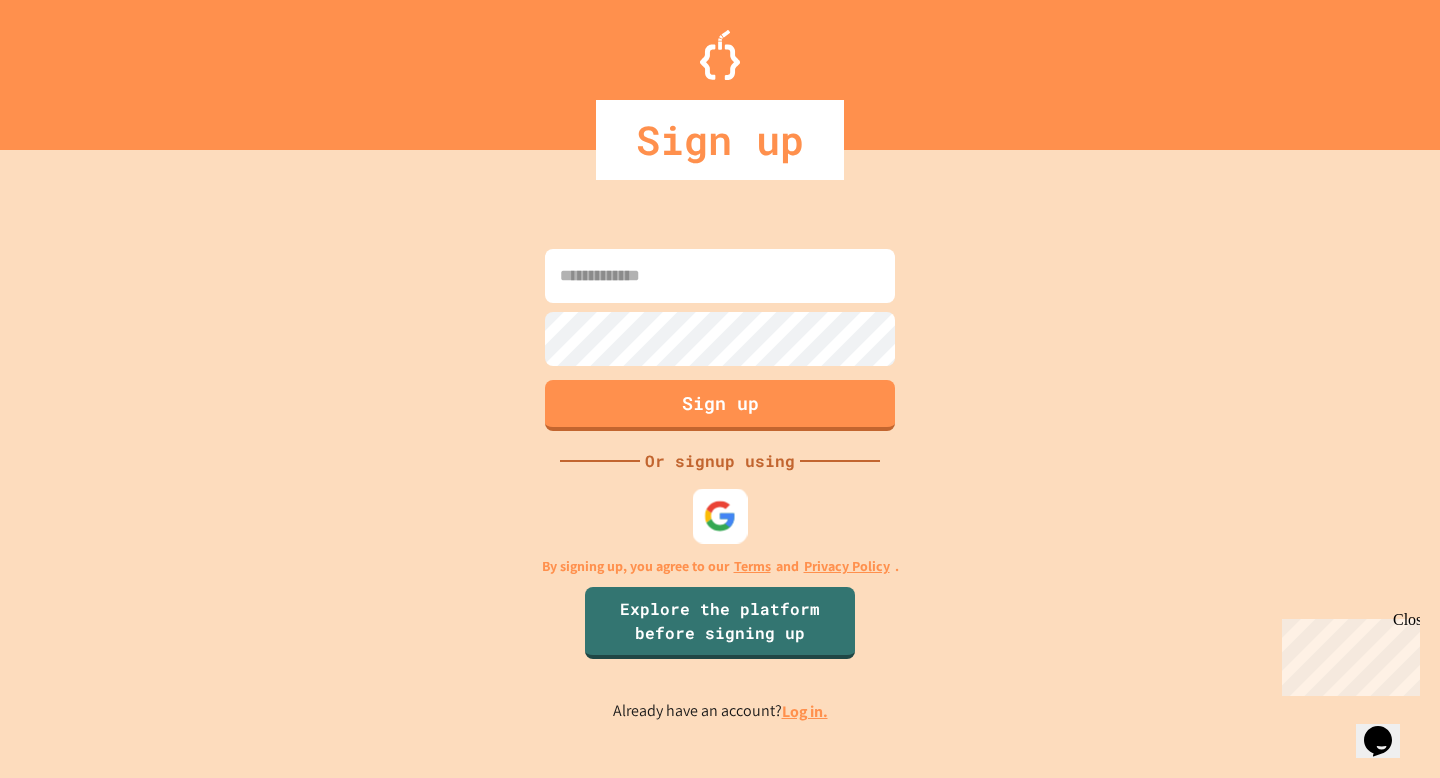 click at bounding box center [720, 516] 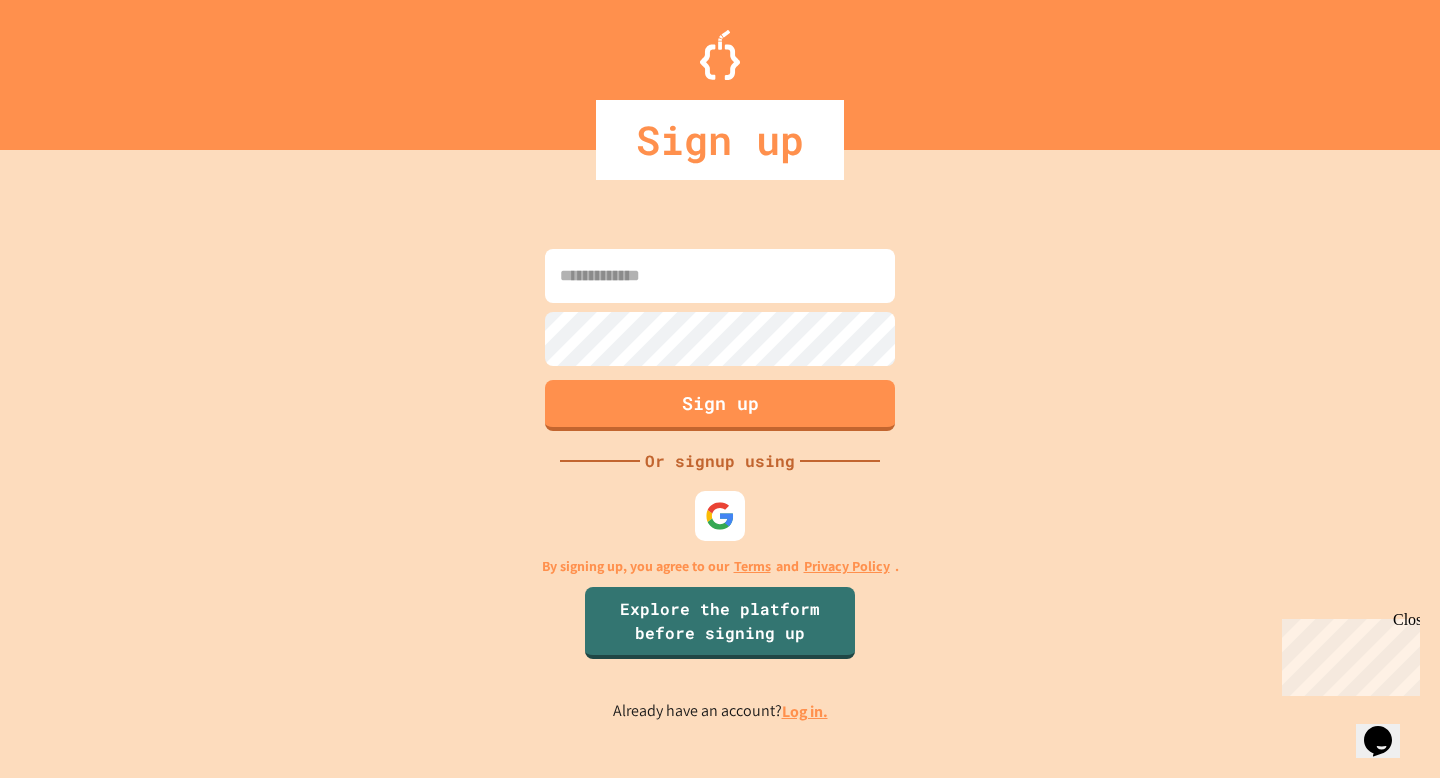click at bounding box center [720, 276] 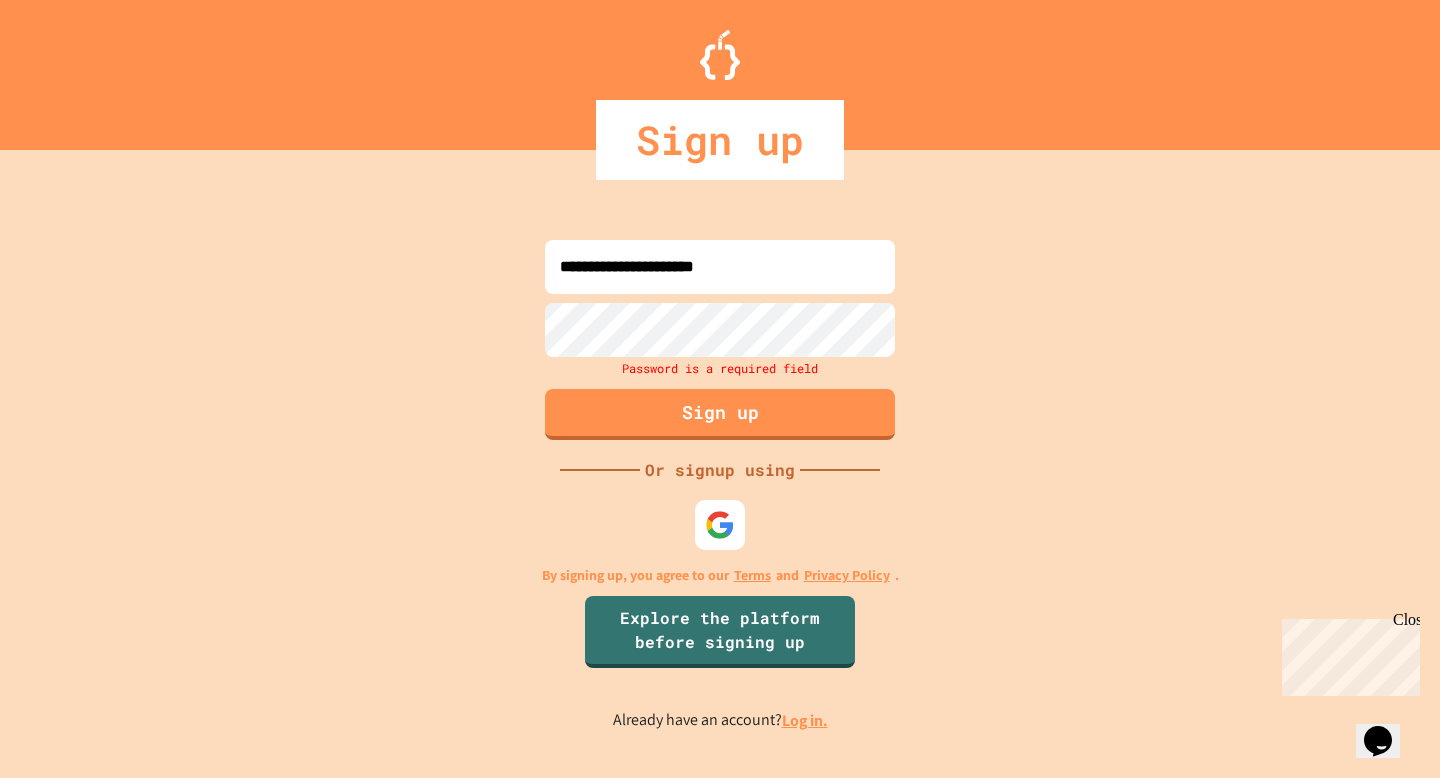 type on "**********" 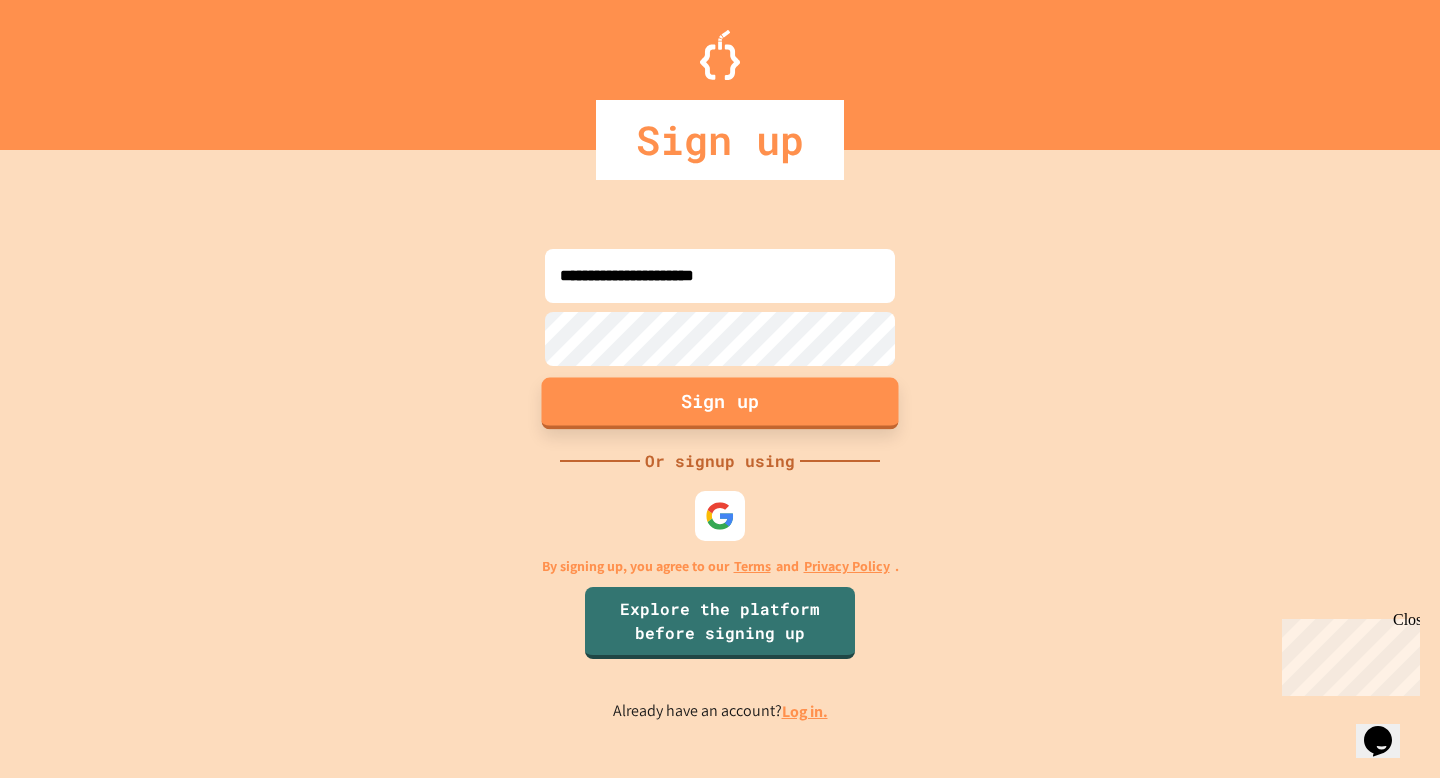 click on "Sign up" at bounding box center (720, 403) 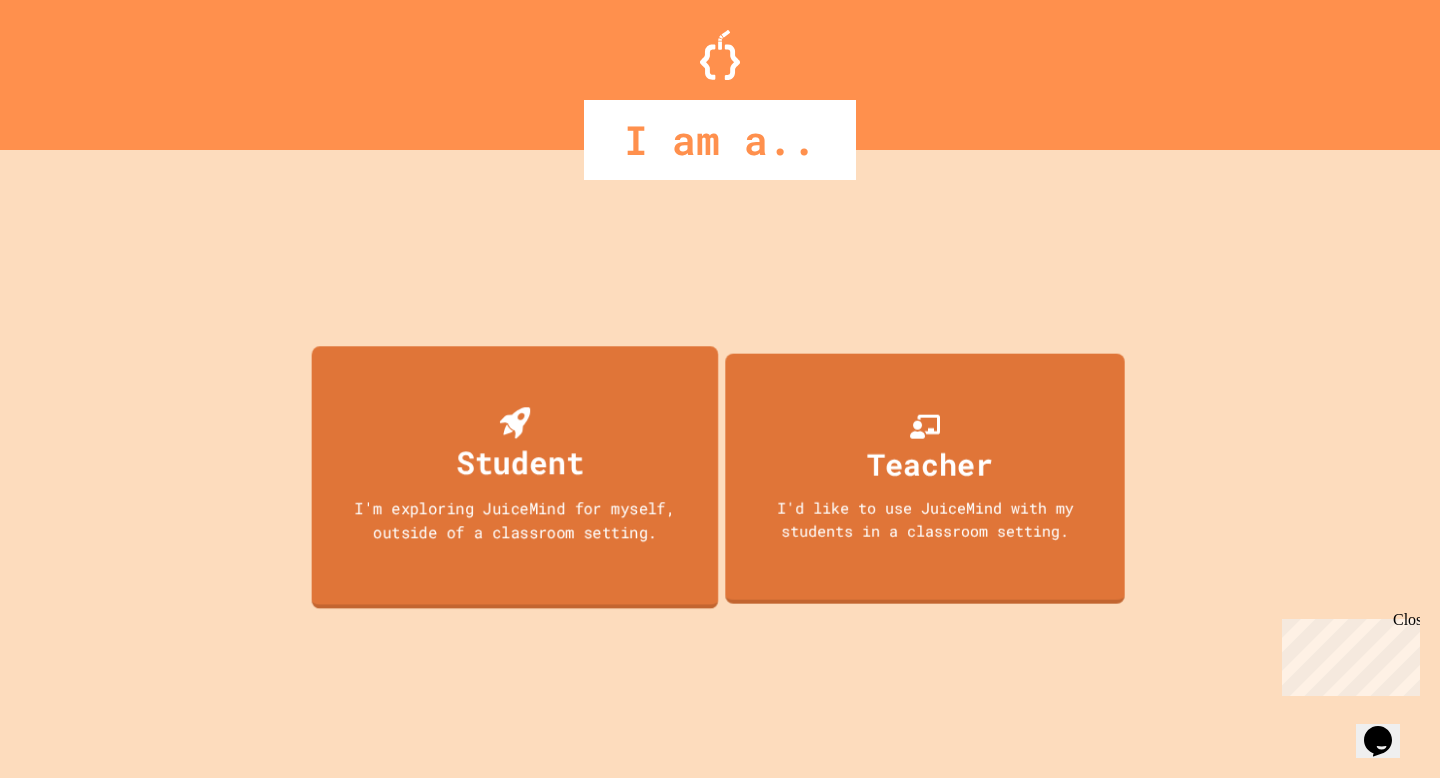 click on "Student" at bounding box center [515, 446] 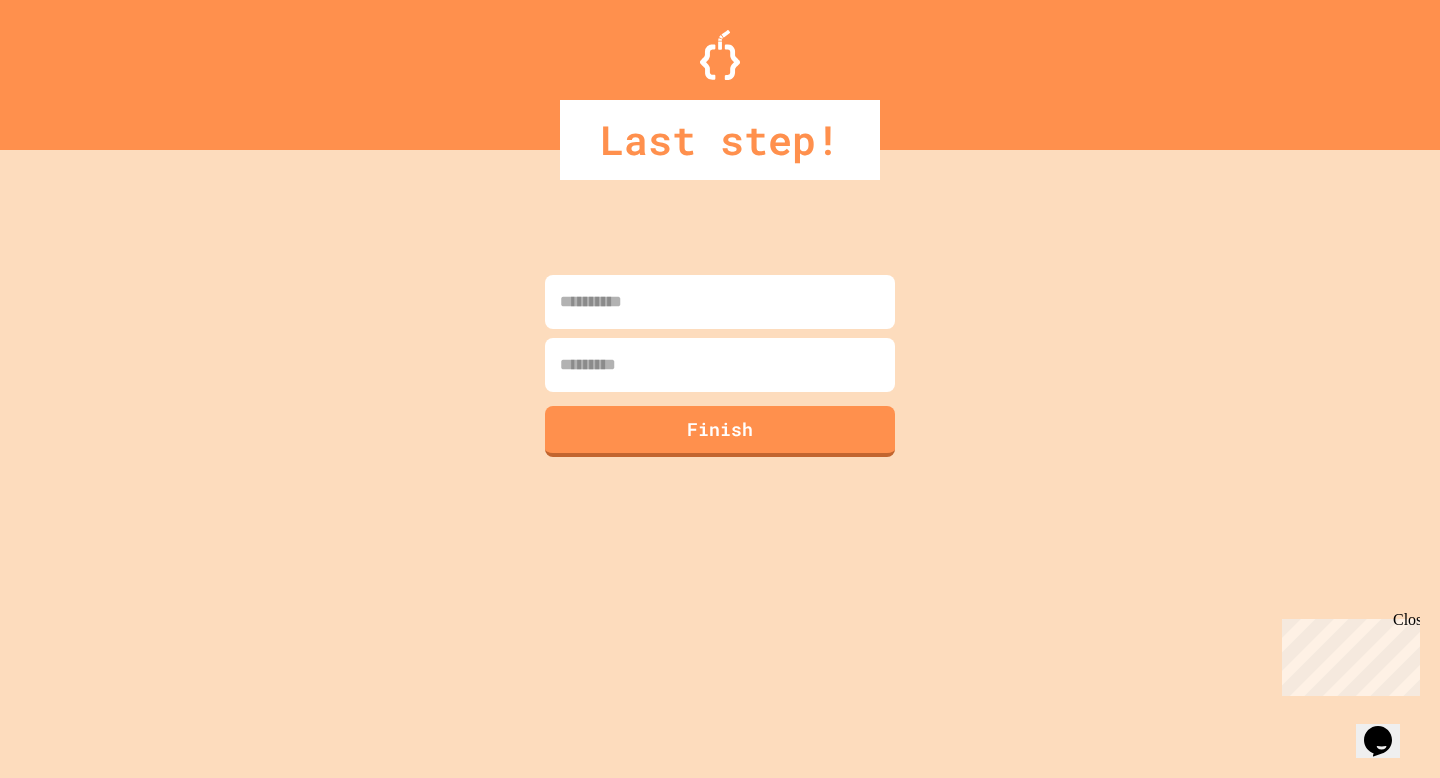 click at bounding box center (720, 302) 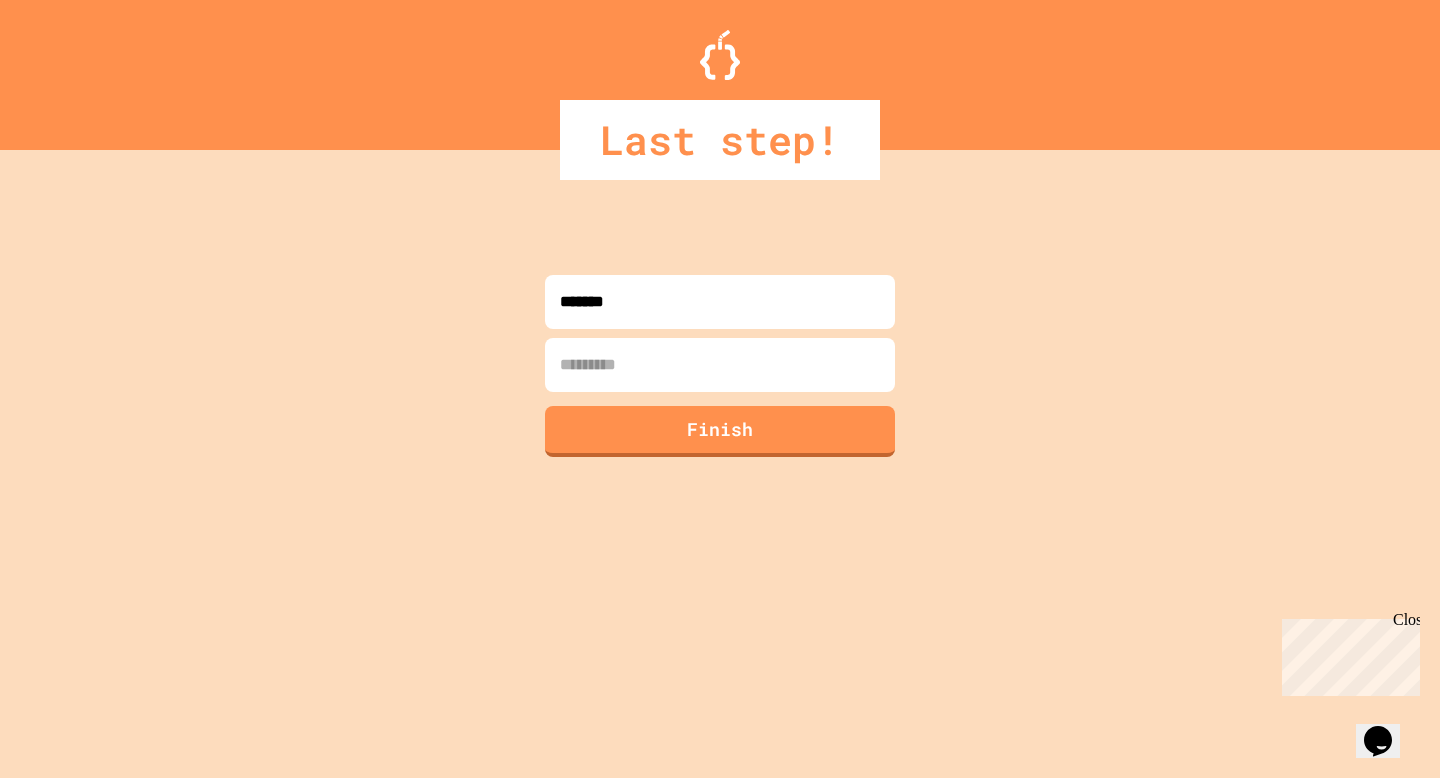type on "*******" 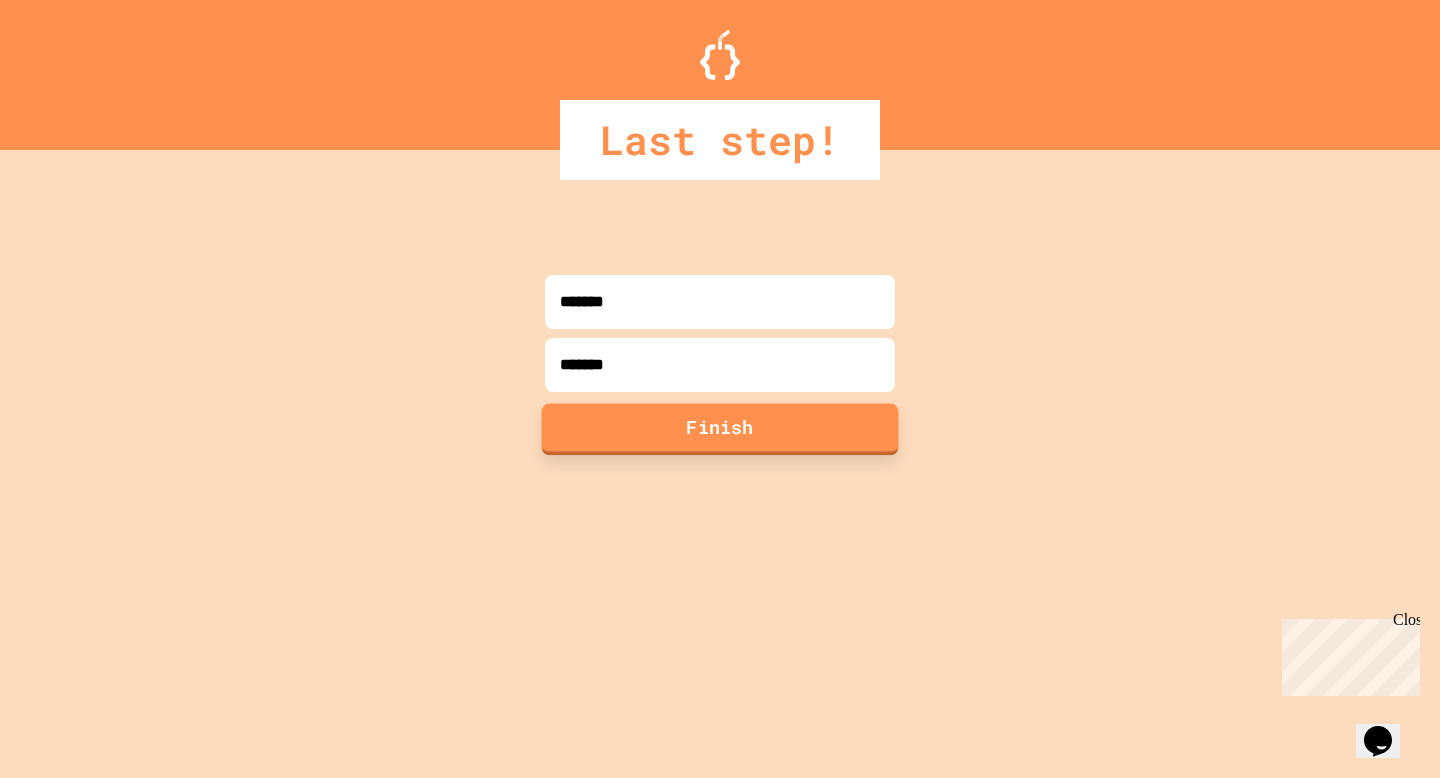 type on "*******" 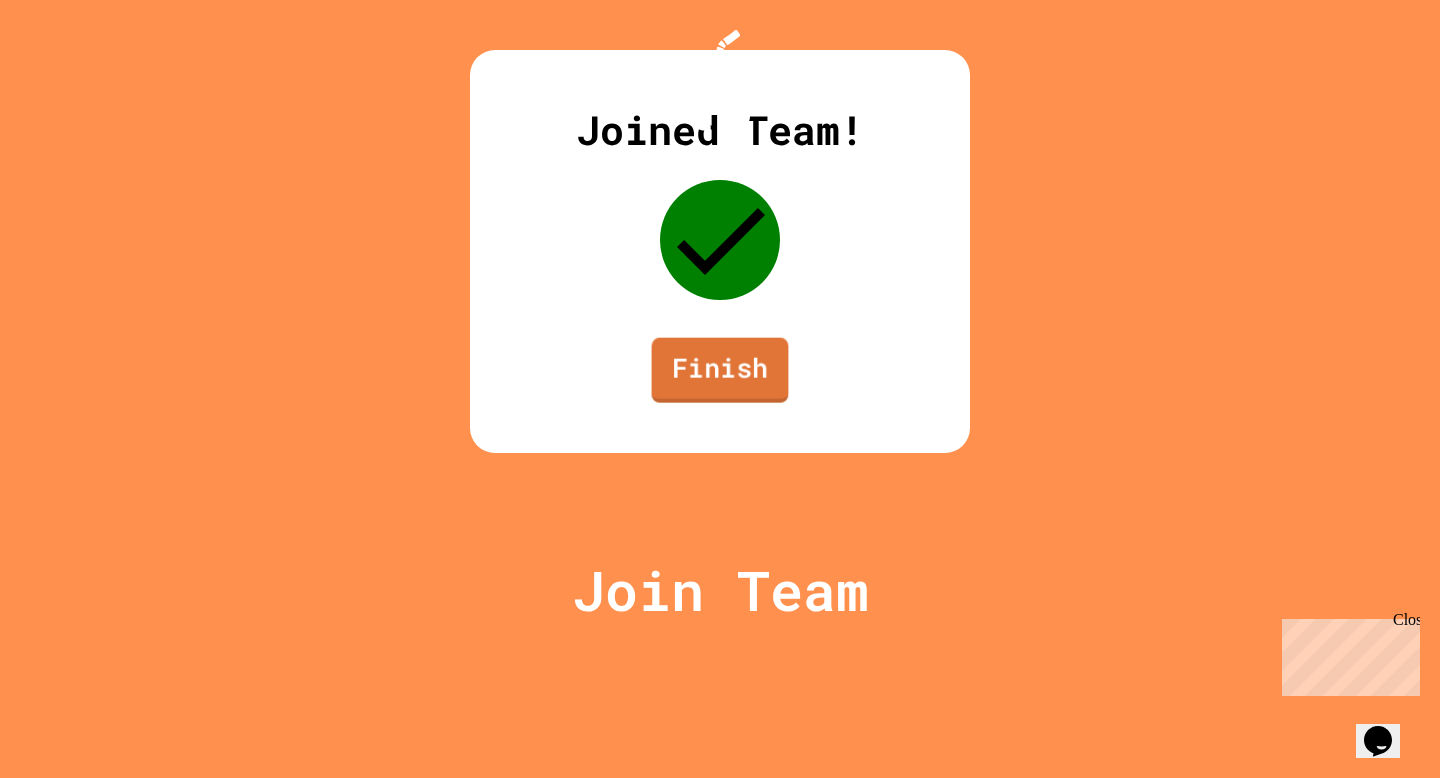 click on "Finish" at bounding box center (720, 370) 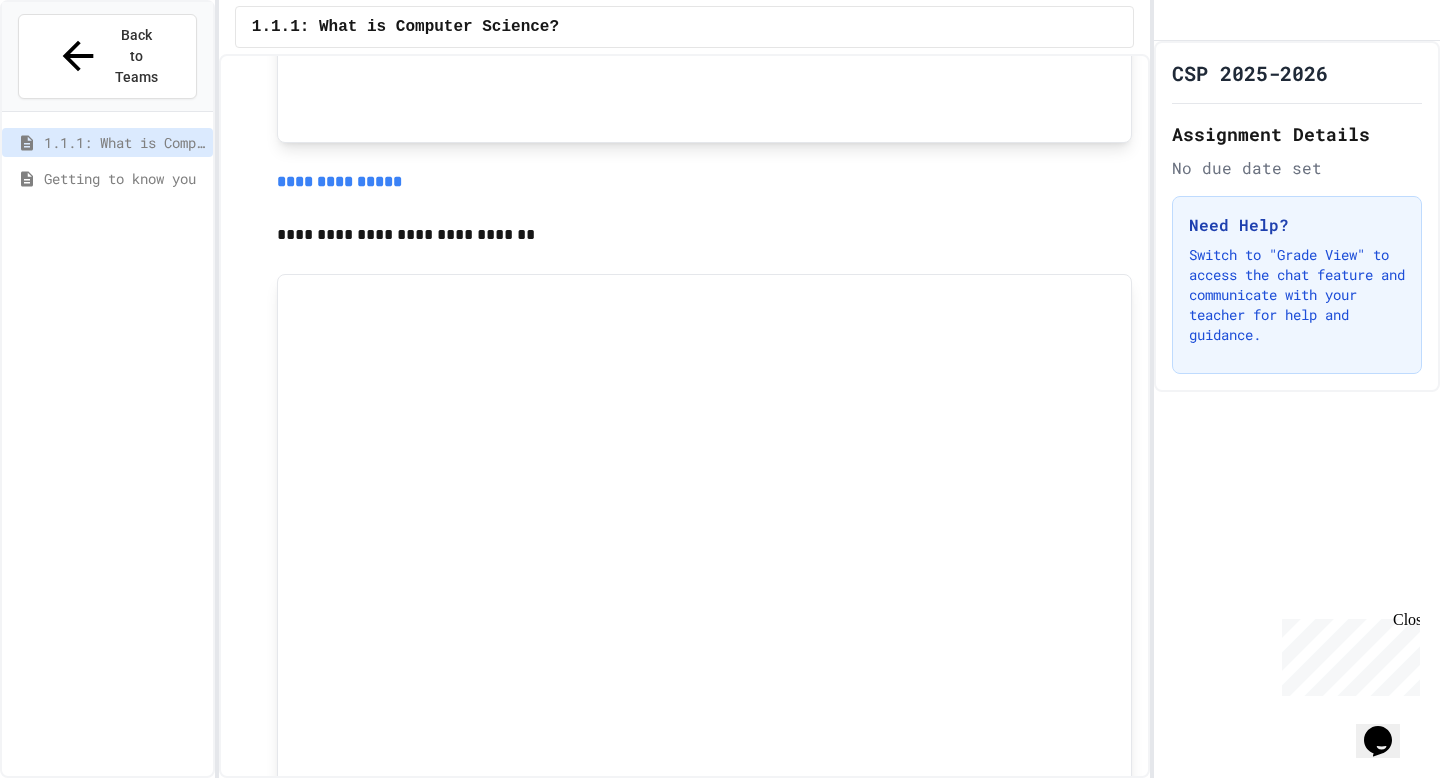 scroll, scrollTop: 1696, scrollLeft: 0, axis: vertical 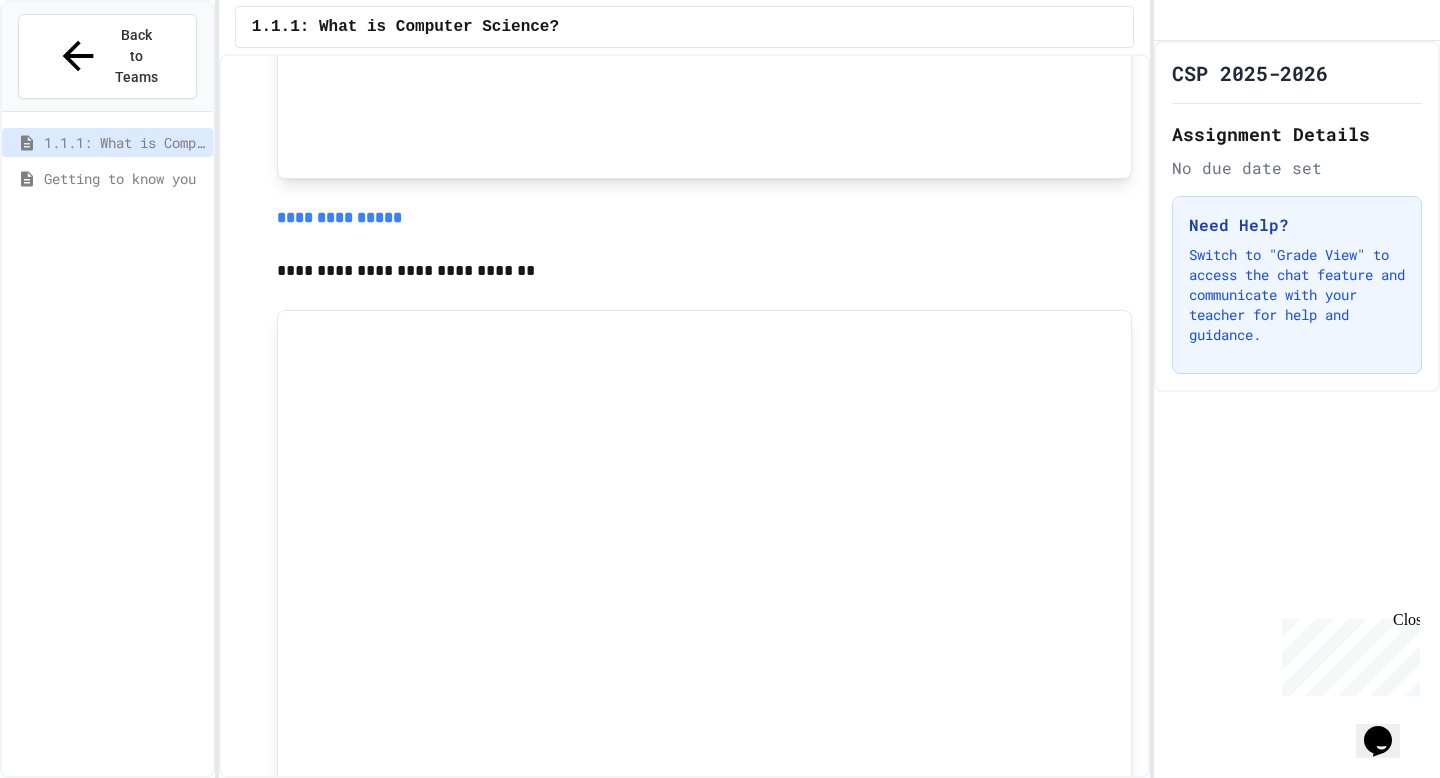 click on "**********" at bounding box center [339, 217] 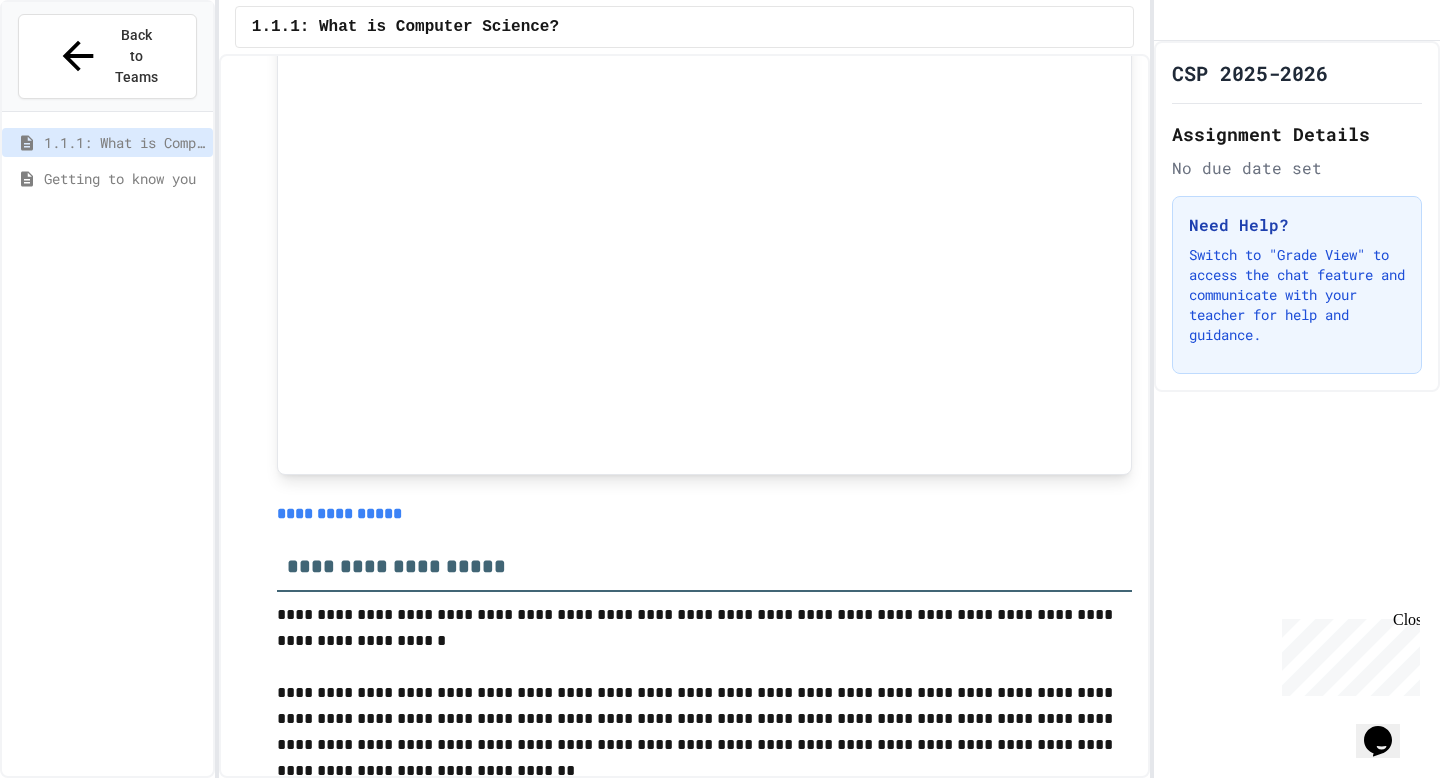 click on "**********" at bounding box center (339, 513) 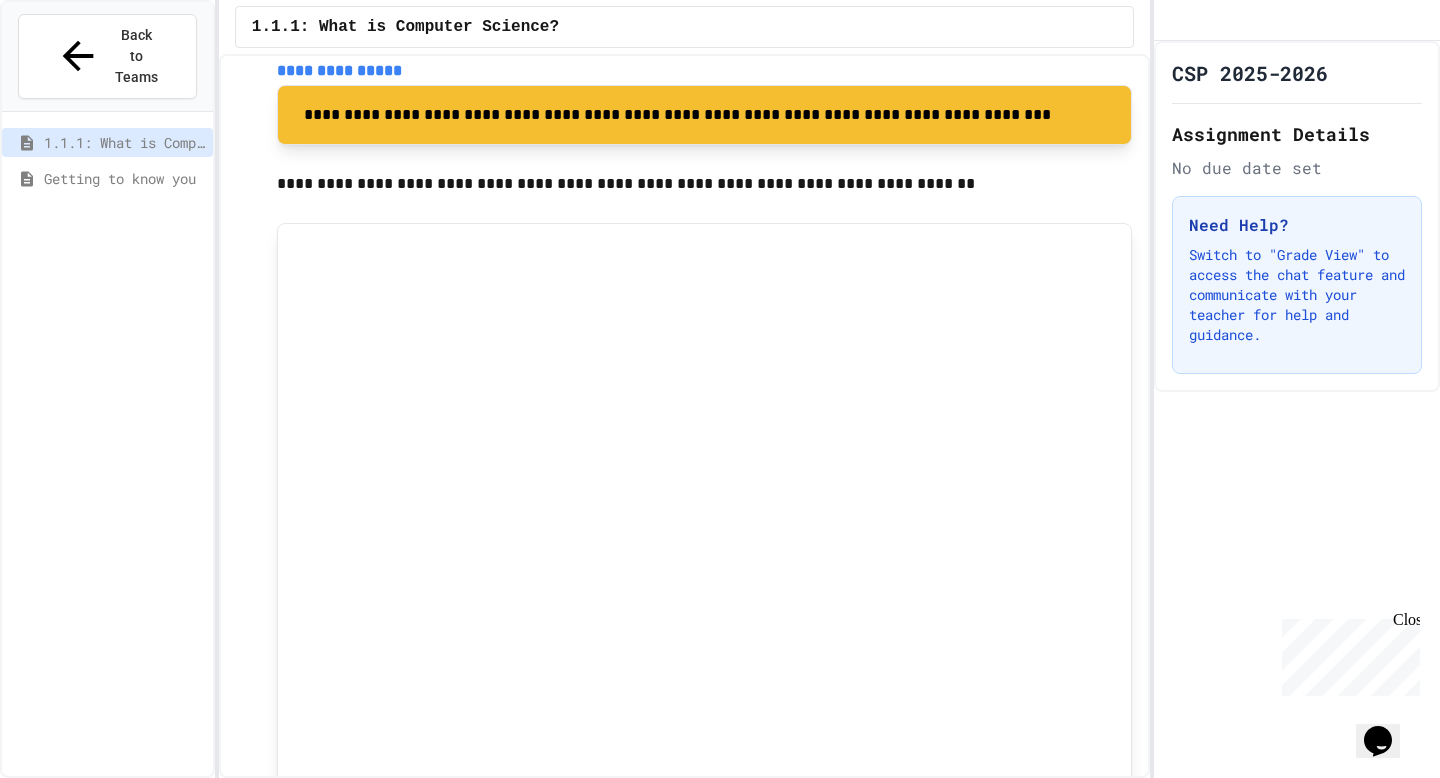 scroll, scrollTop: 4234, scrollLeft: 0, axis: vertical 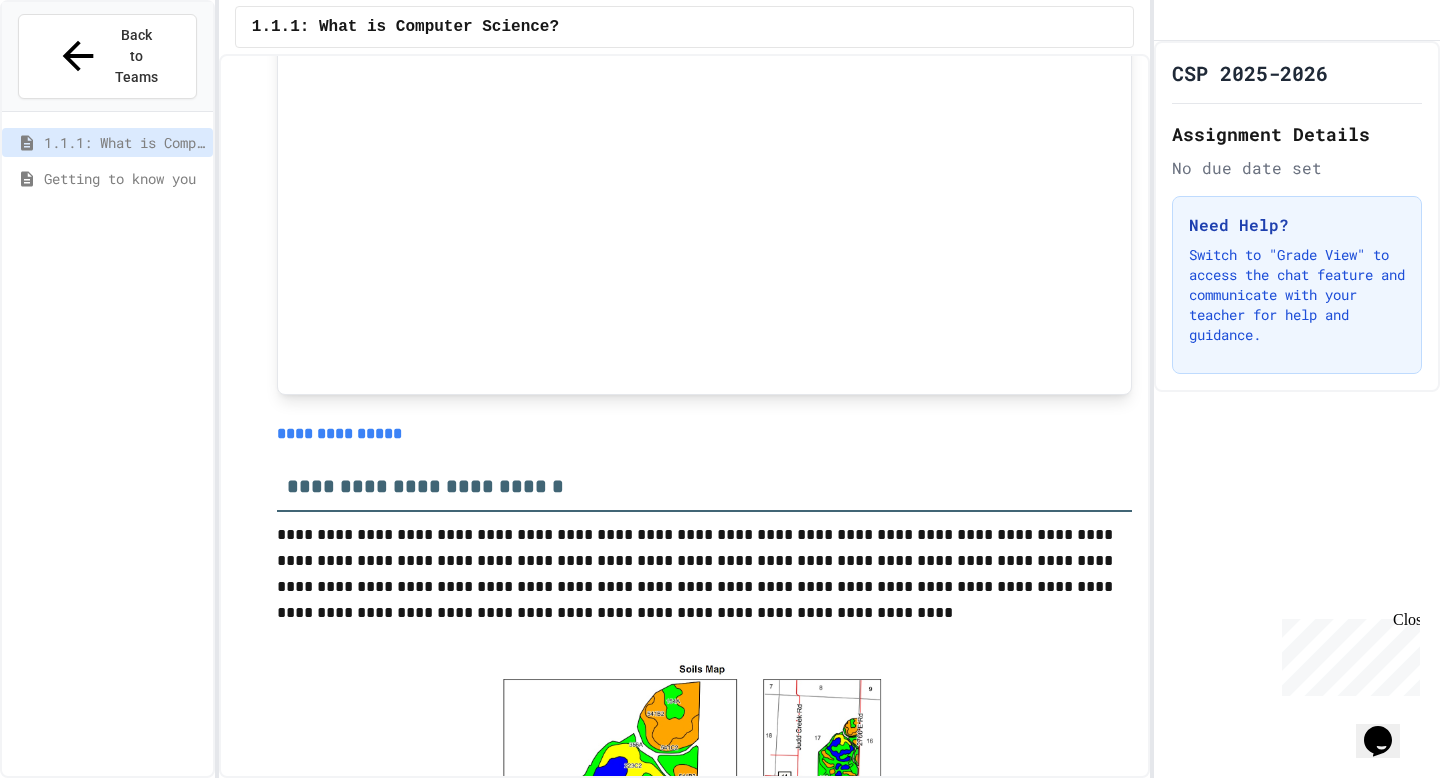 click on "**********" at bounding box center (339, 433) 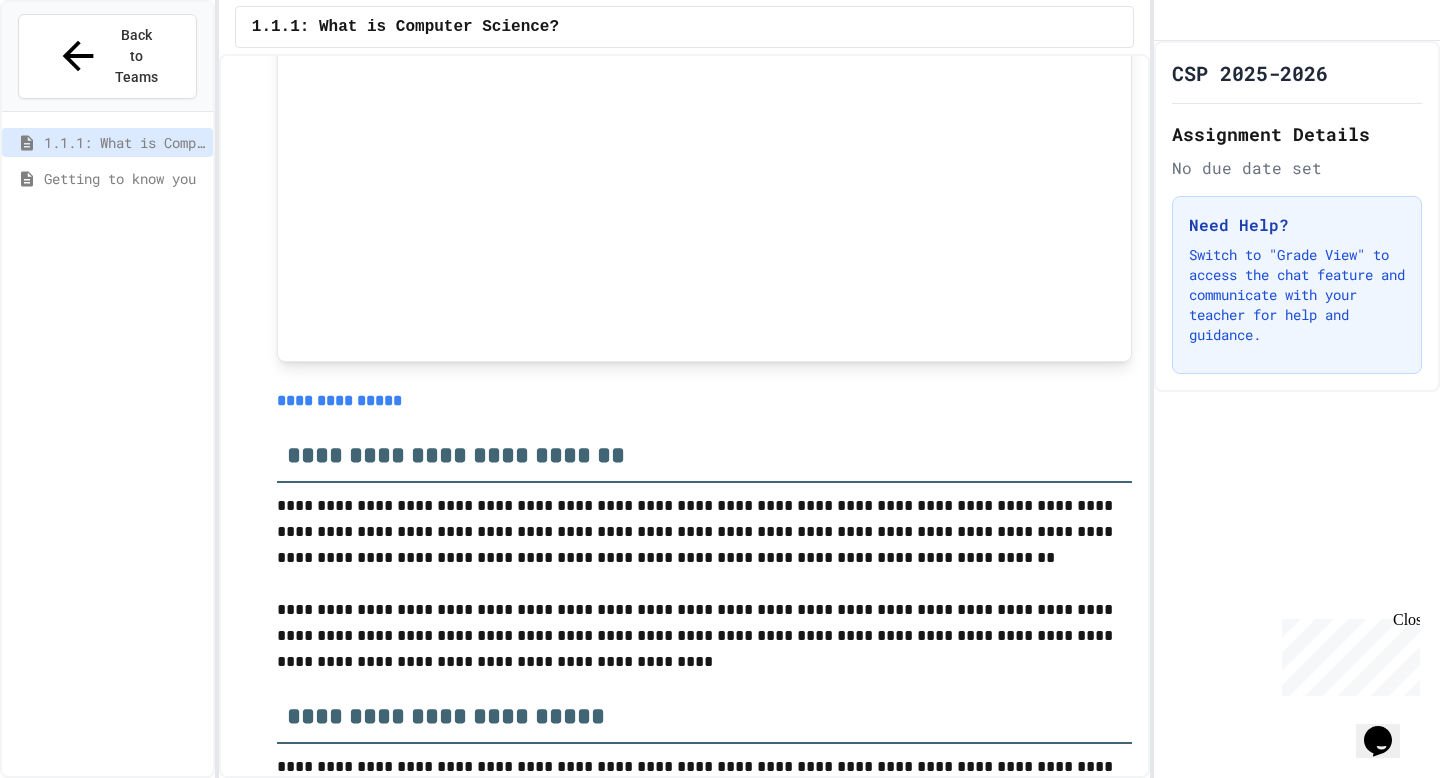 scroll, scrollTop: 7896, scrollLeft: 0, axis: vertical 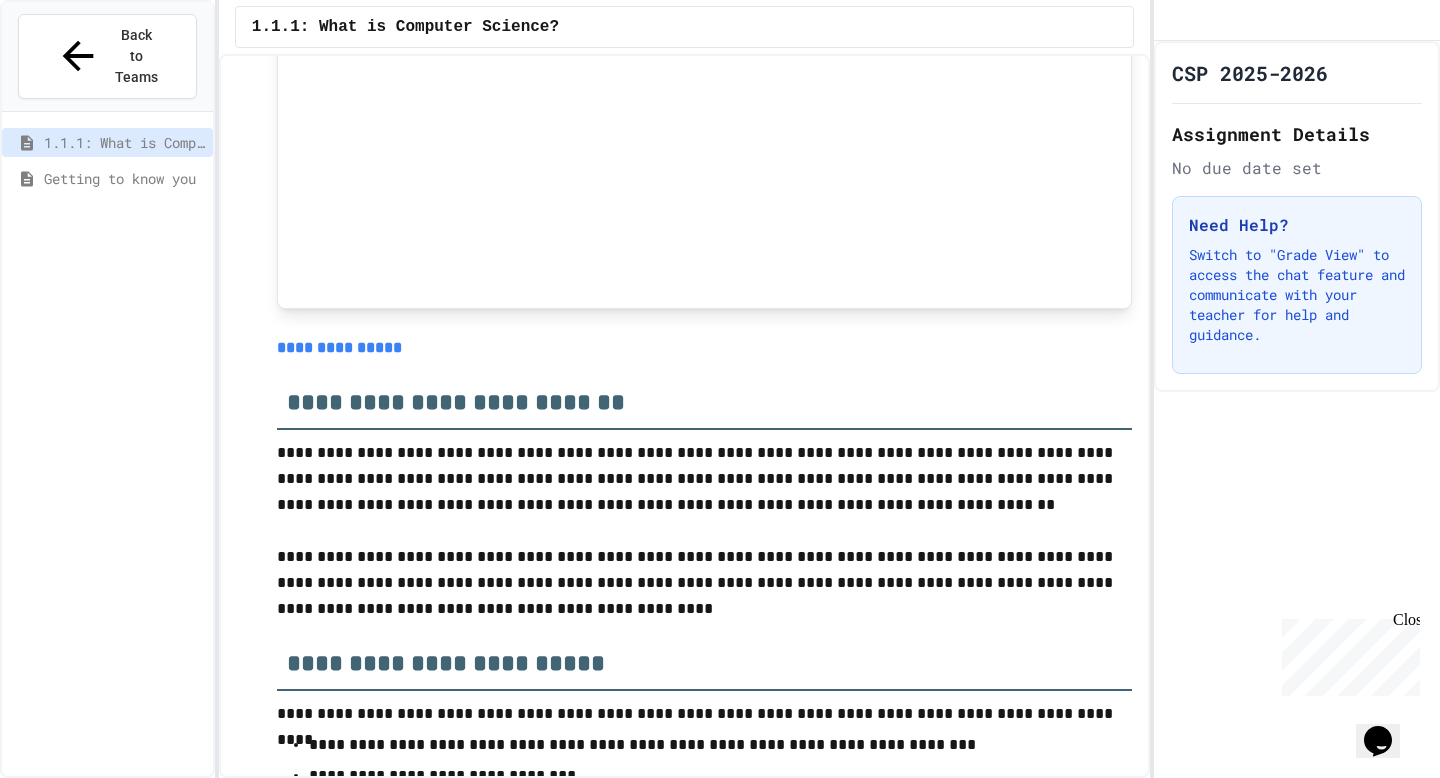 click on "**********" at bounding box center (339, 347) 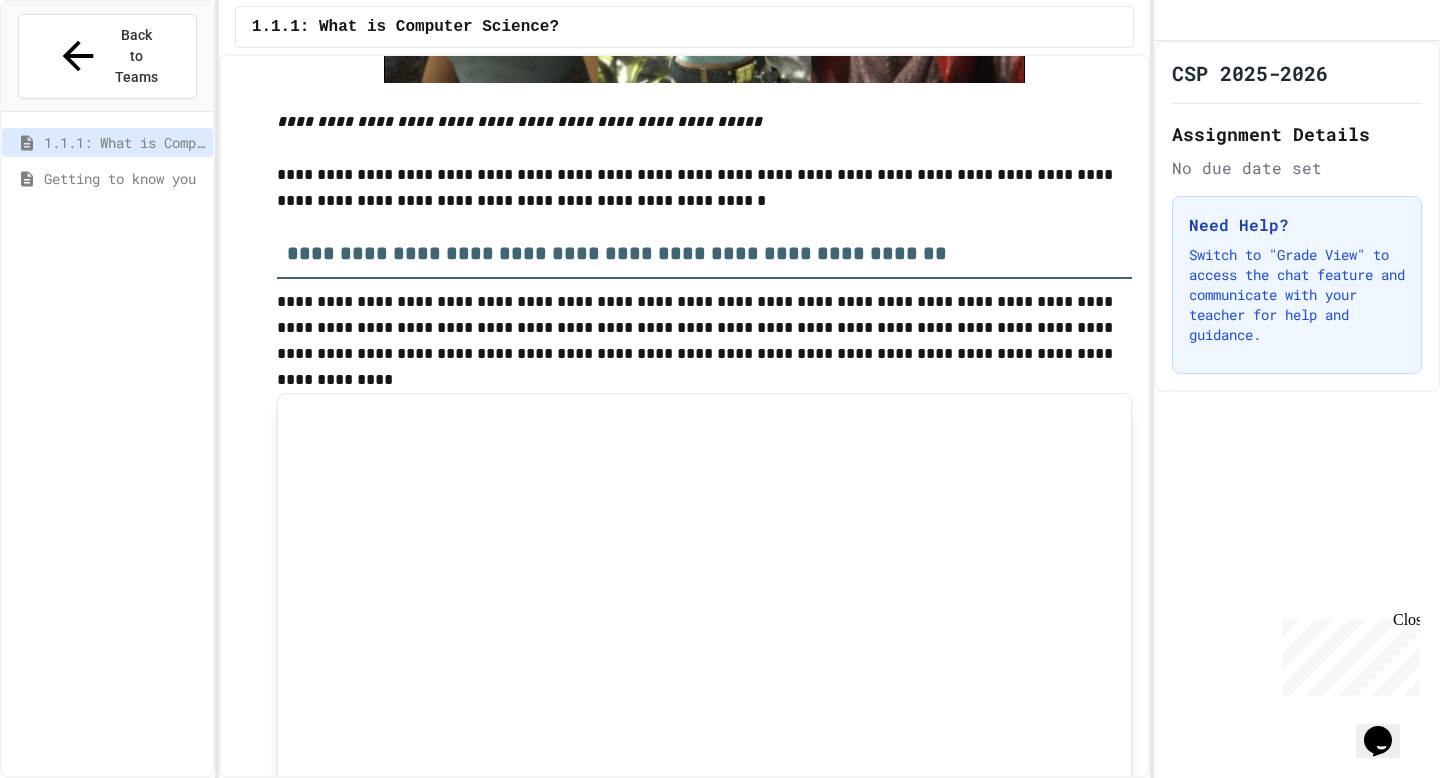 scroll, scrollTop: 6808, scrollLeft: 0, axis: vertical 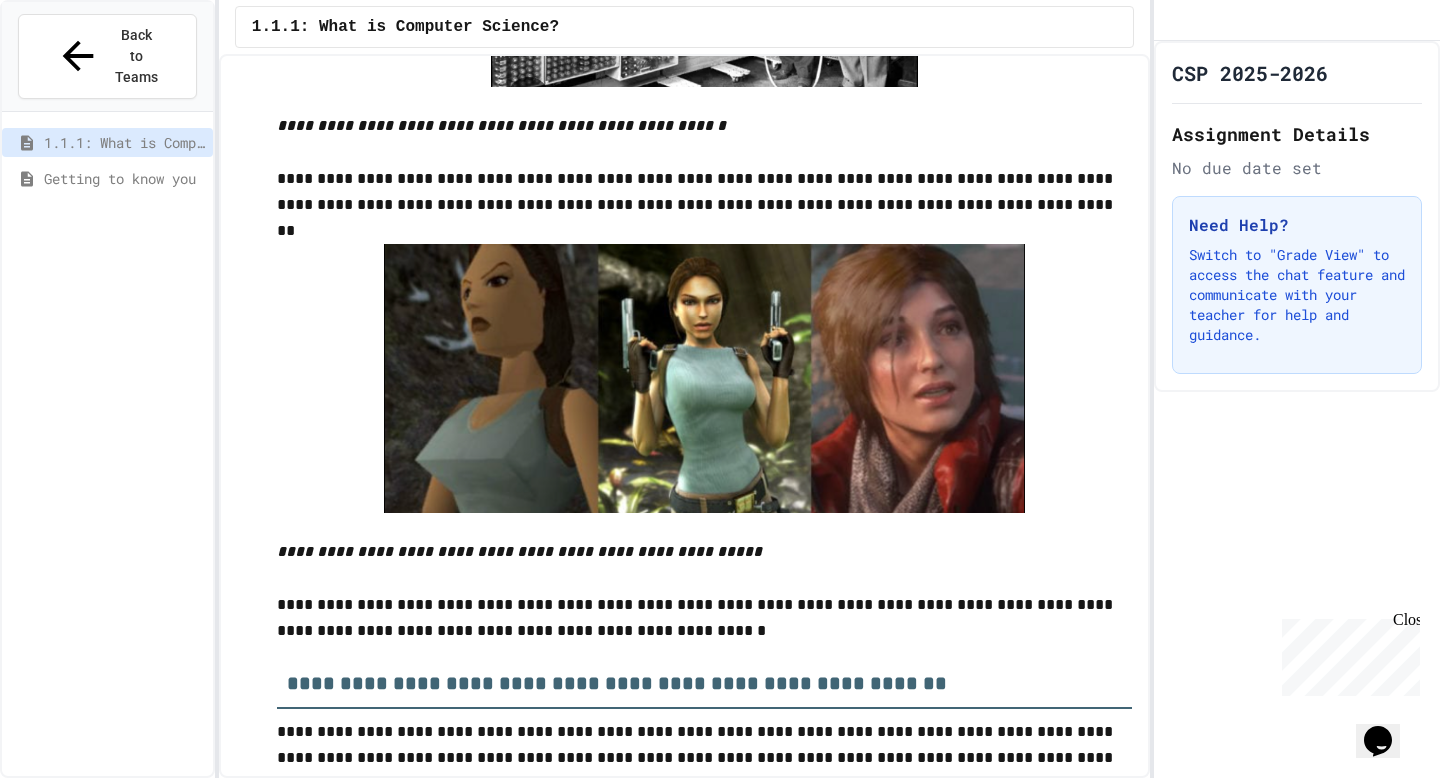 click on "Getting to know you" at bounding box center [124, 178] 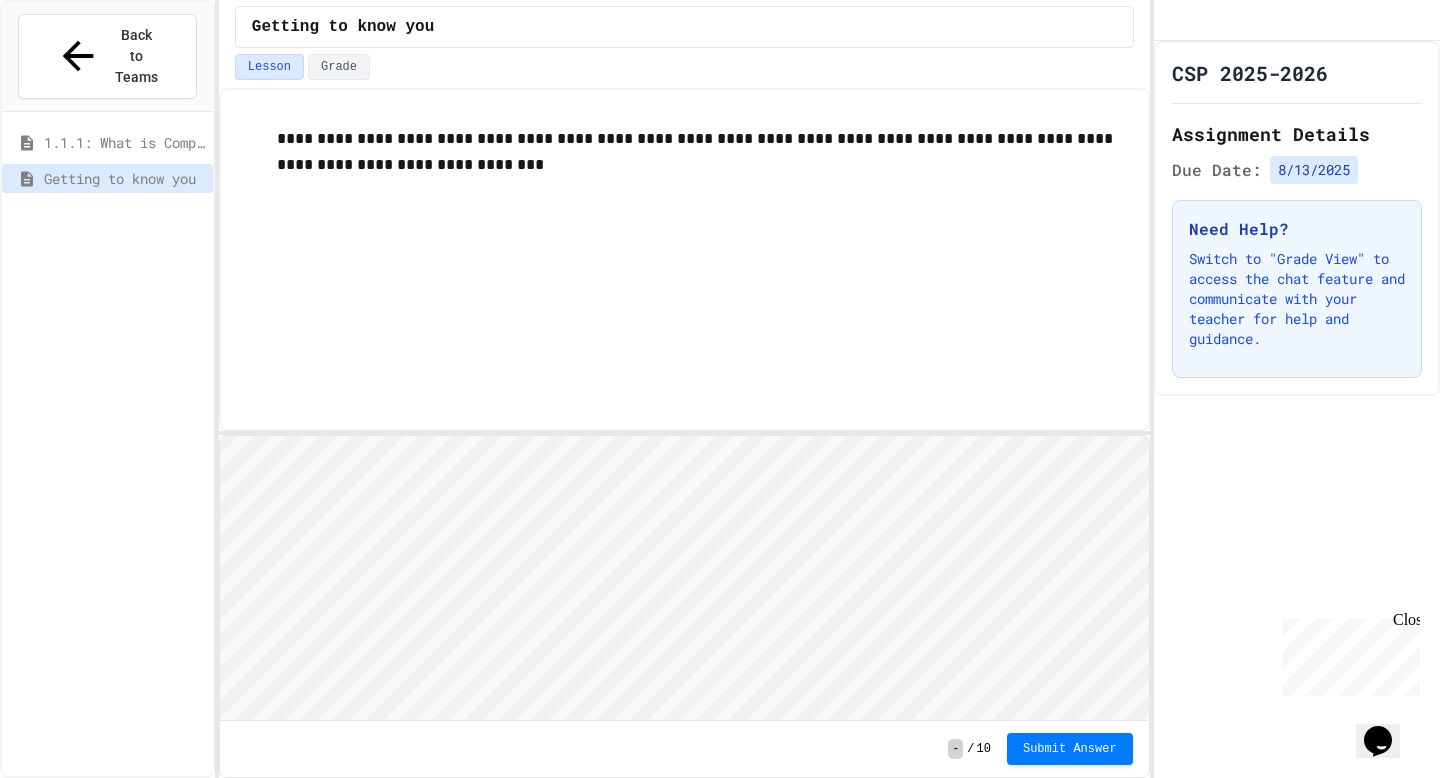 scroll, scrollTop: 0, scrollLeft: 0, axis: both 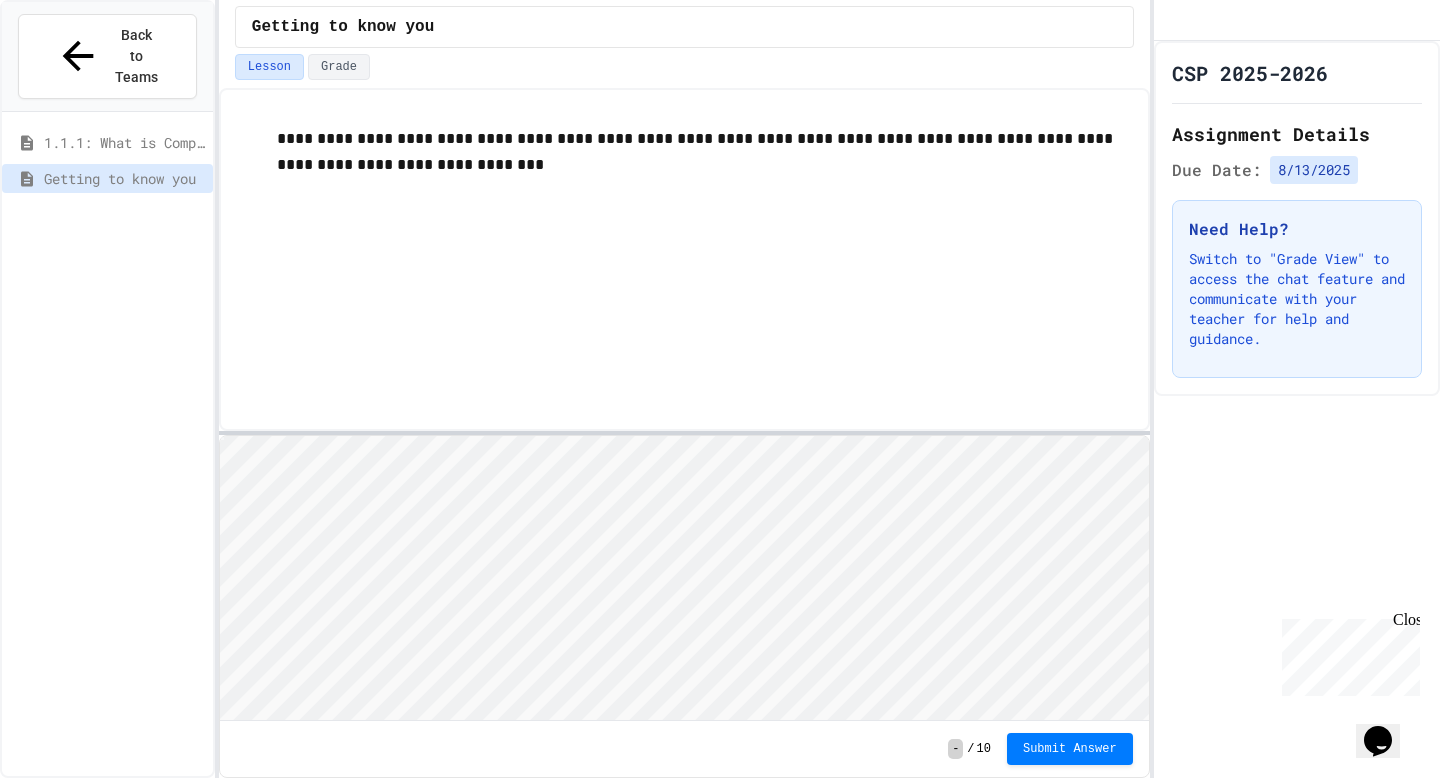 type on "**" 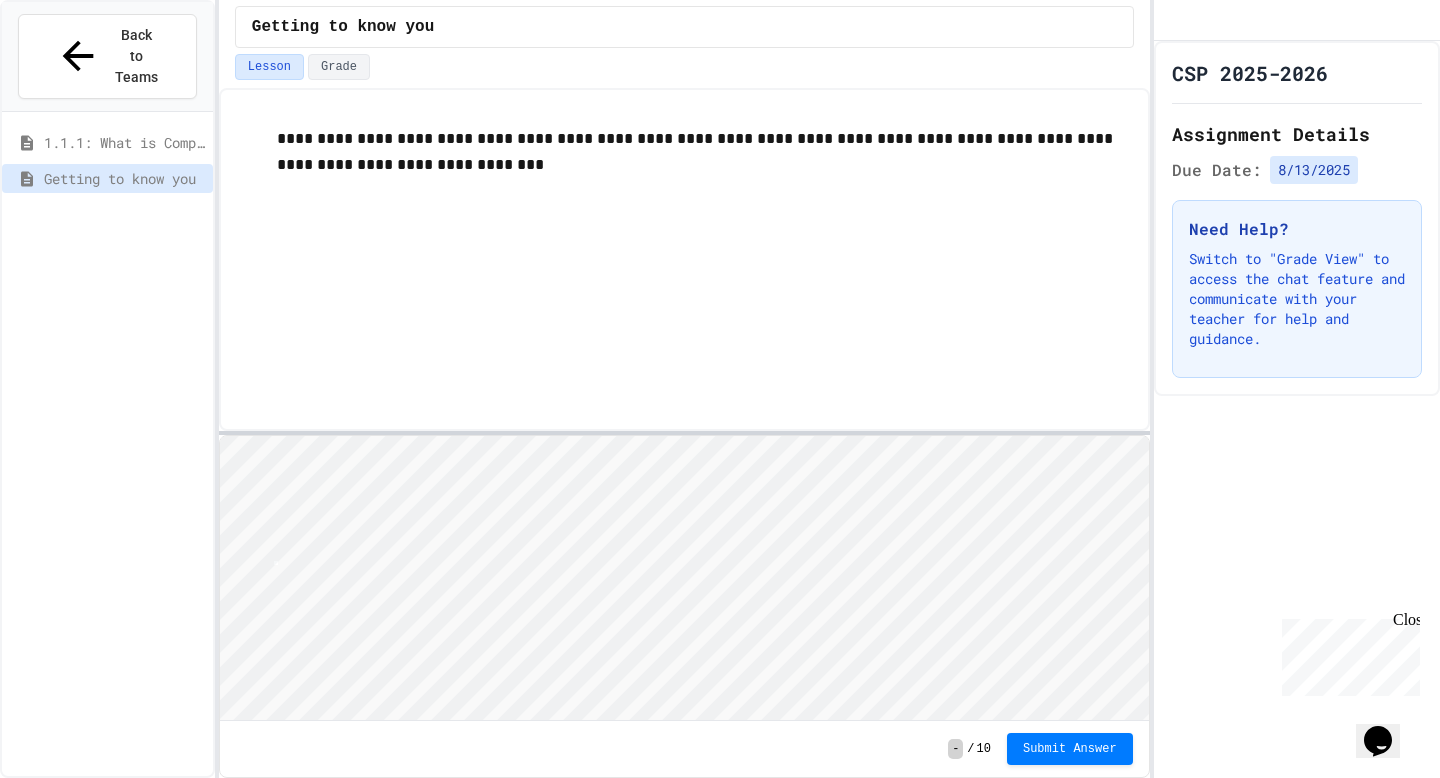 scroll, scrollTop: 2, scrollLeft: 0, axis: vertical 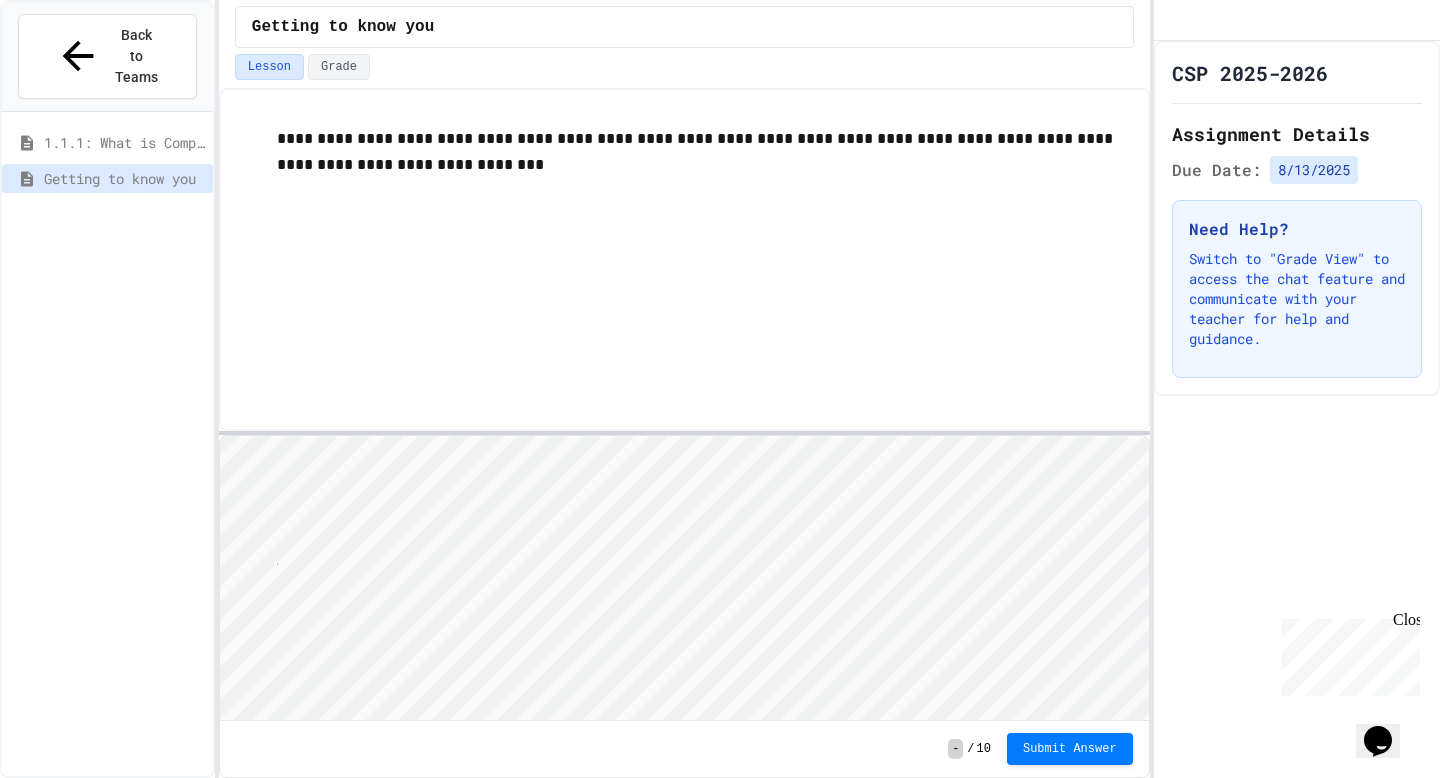 type 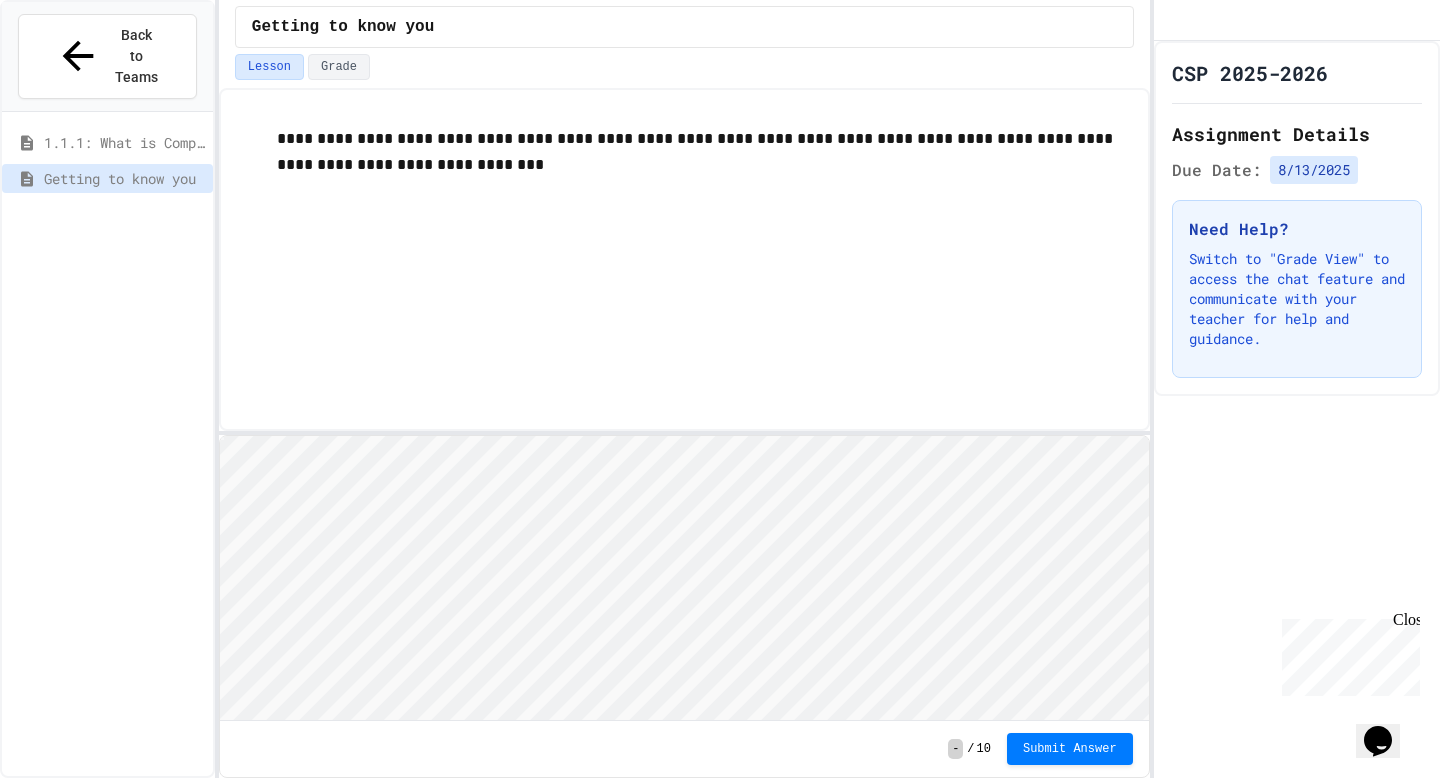 click on "**********" at bounding box center (684, 433) 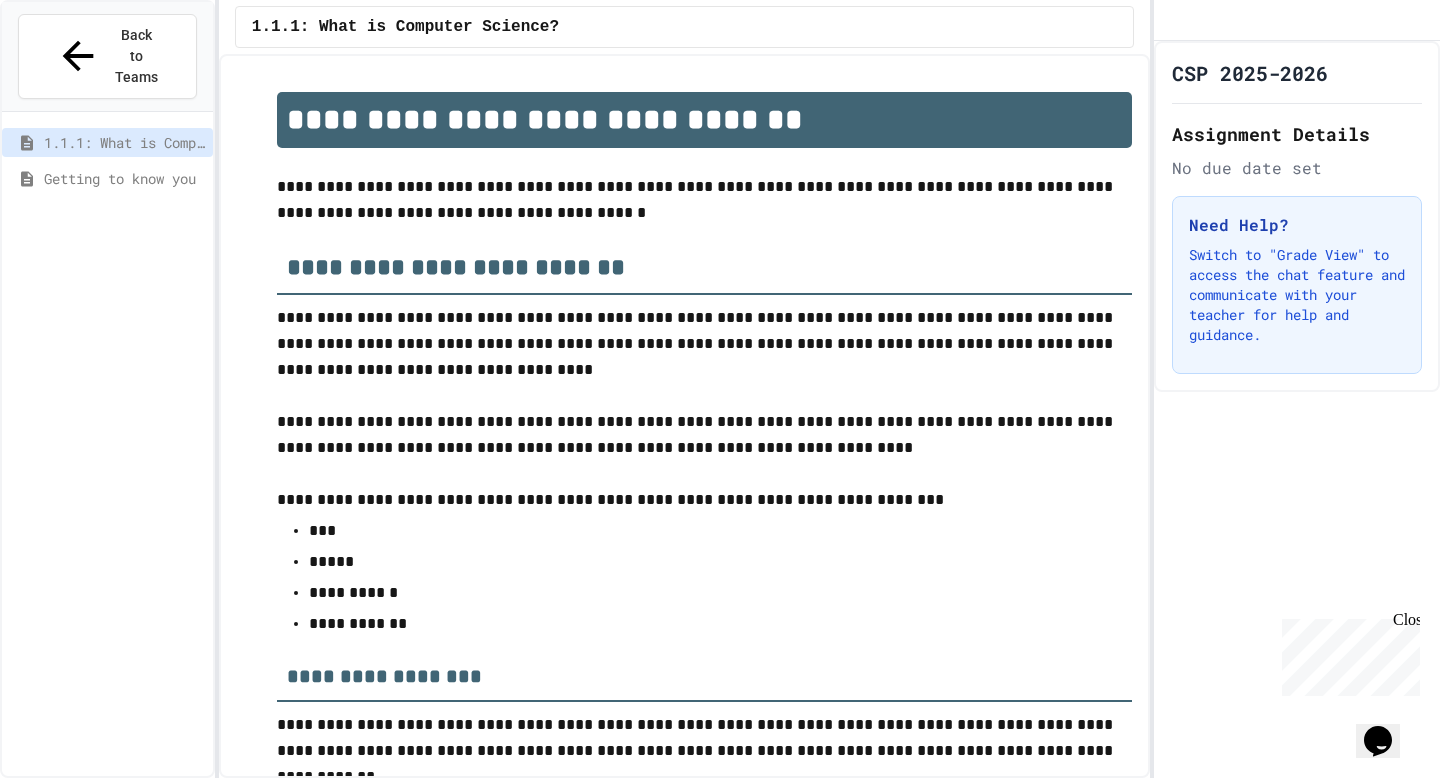 scroll, scrollTop: 3166, scrollLeft: 0, axis: vertical 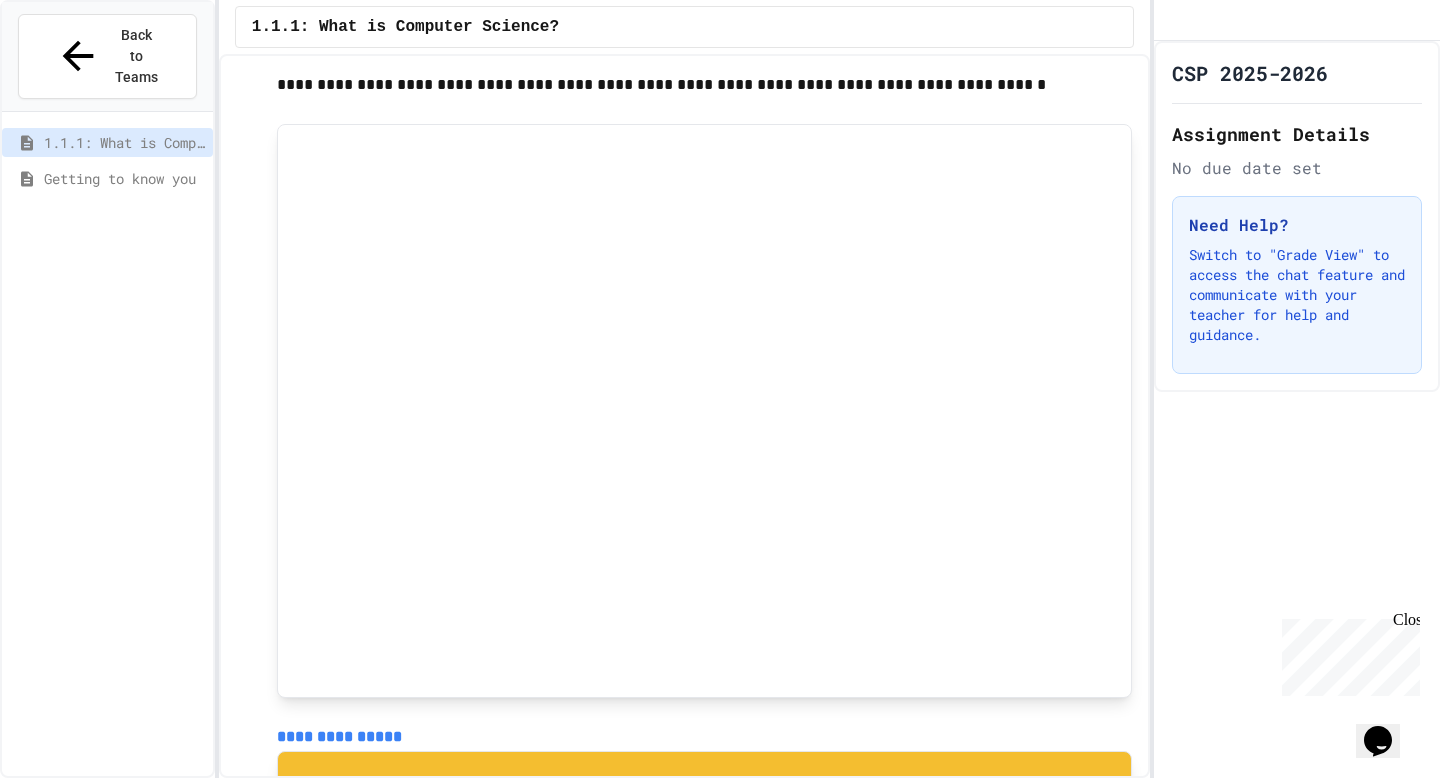 click on "Getting to know you" at bounding box center (124, 178) 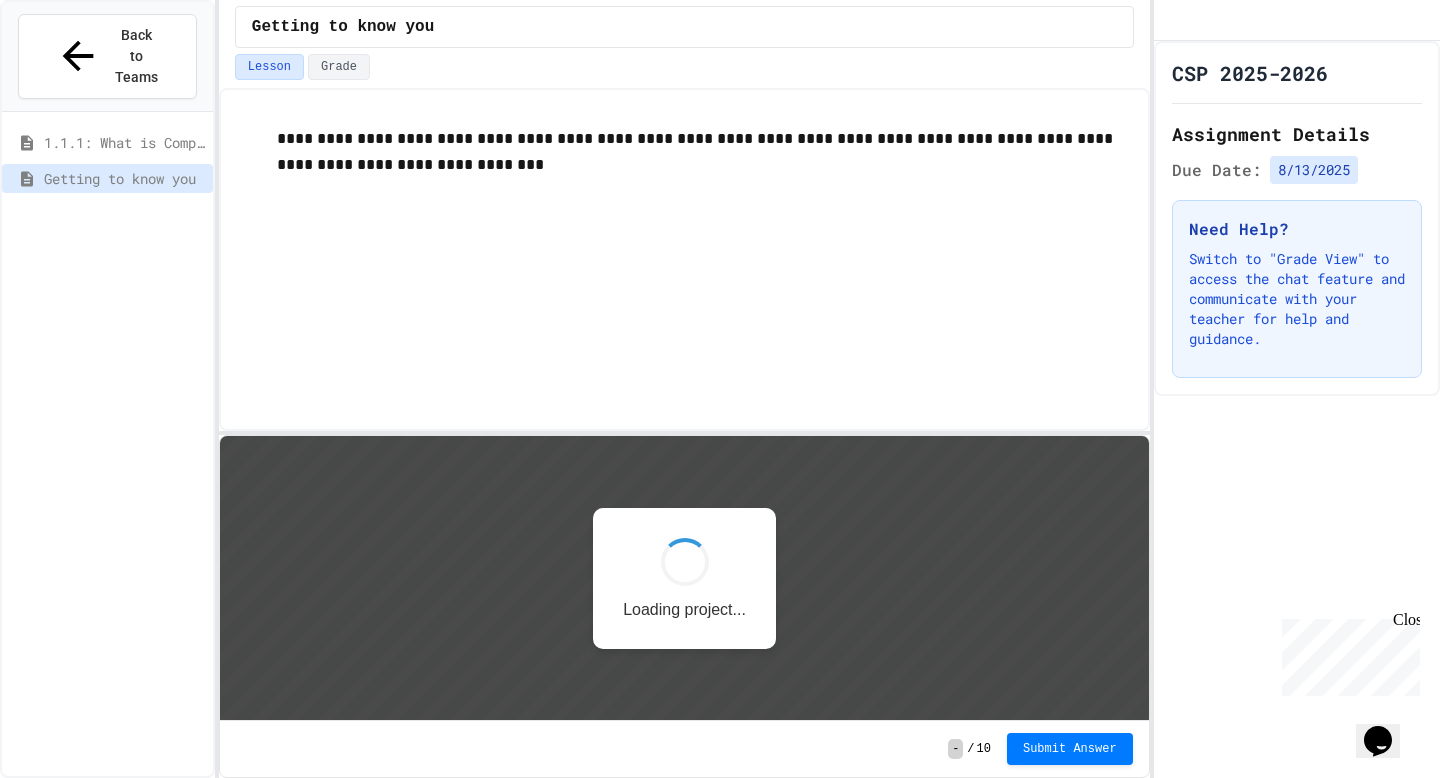 scroll, scrollTop: 0, scrollLeft: 0, axis: both 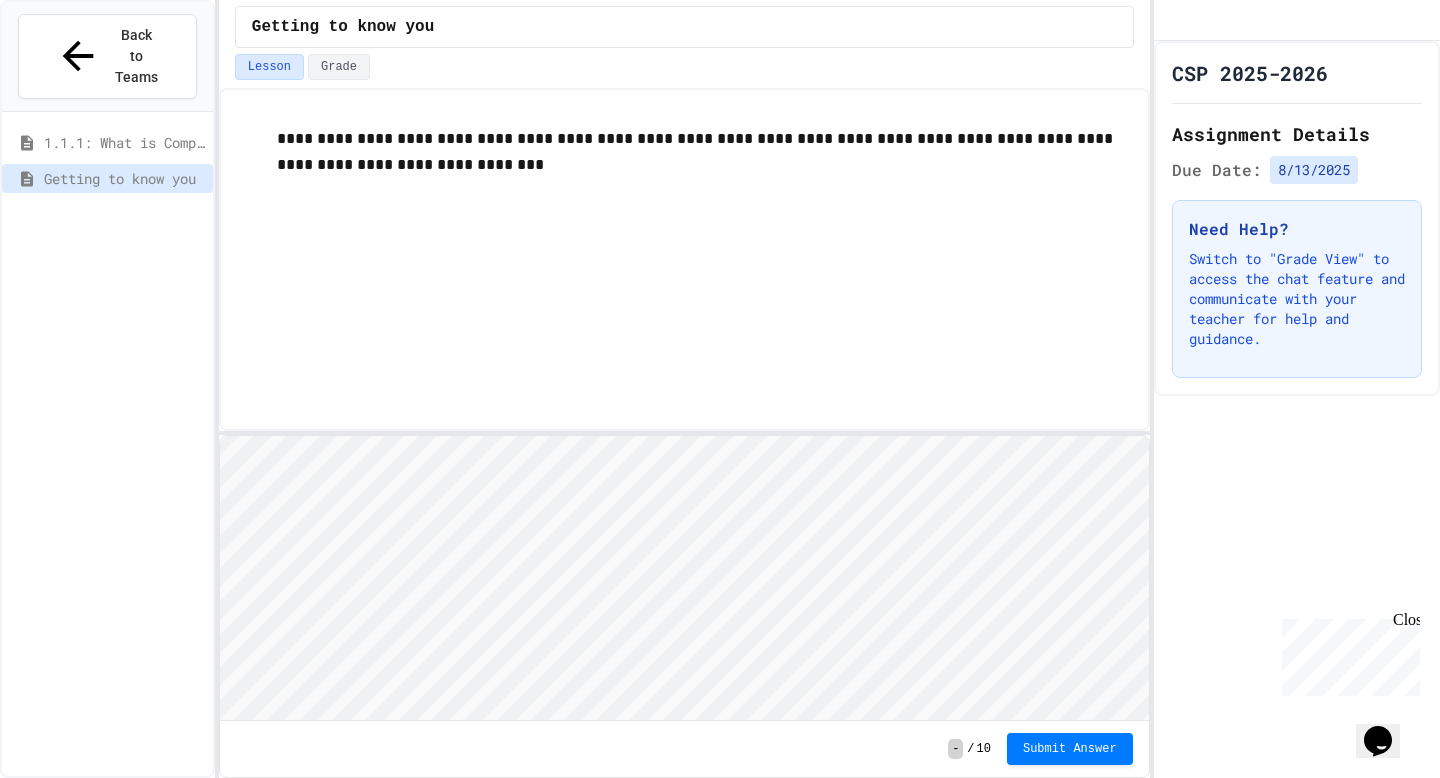 type on "**" 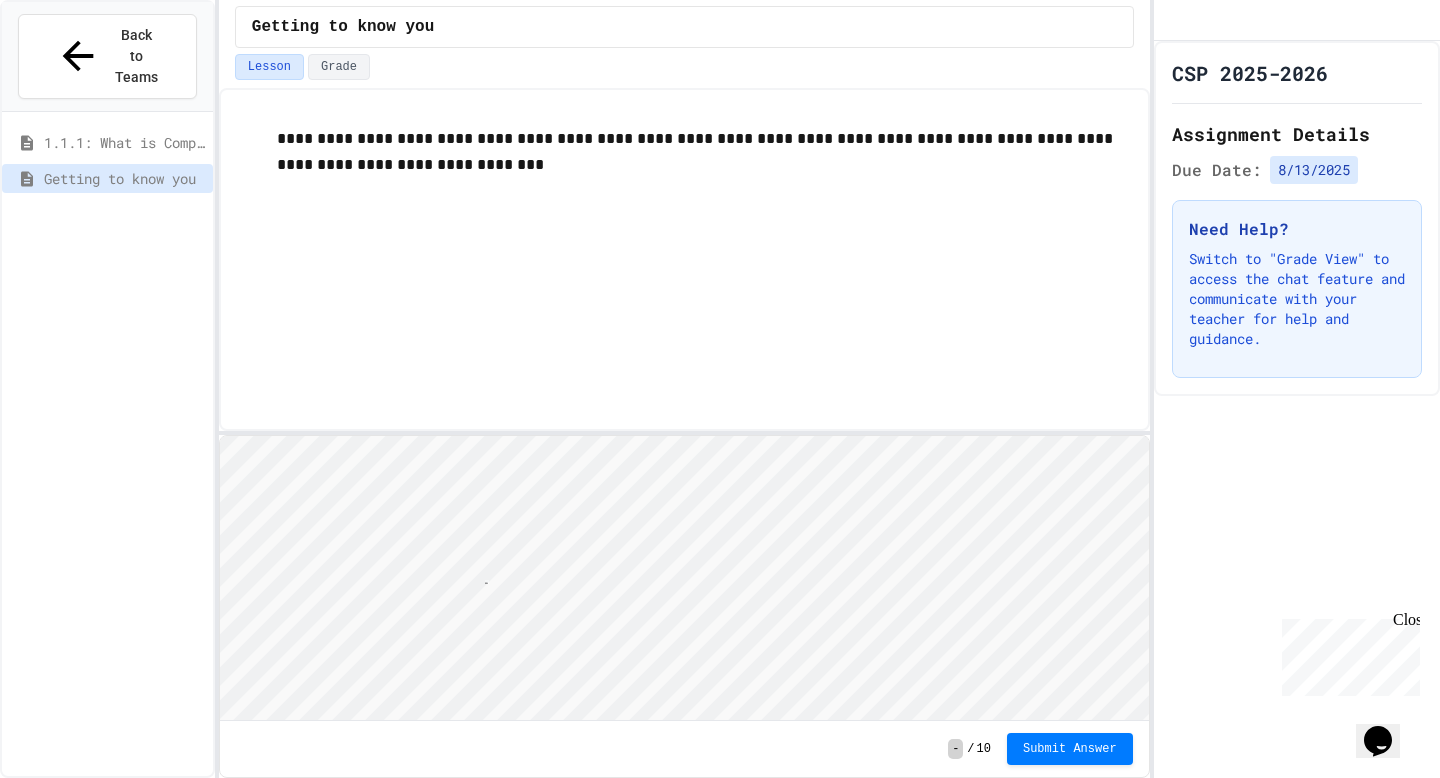 type on "**" 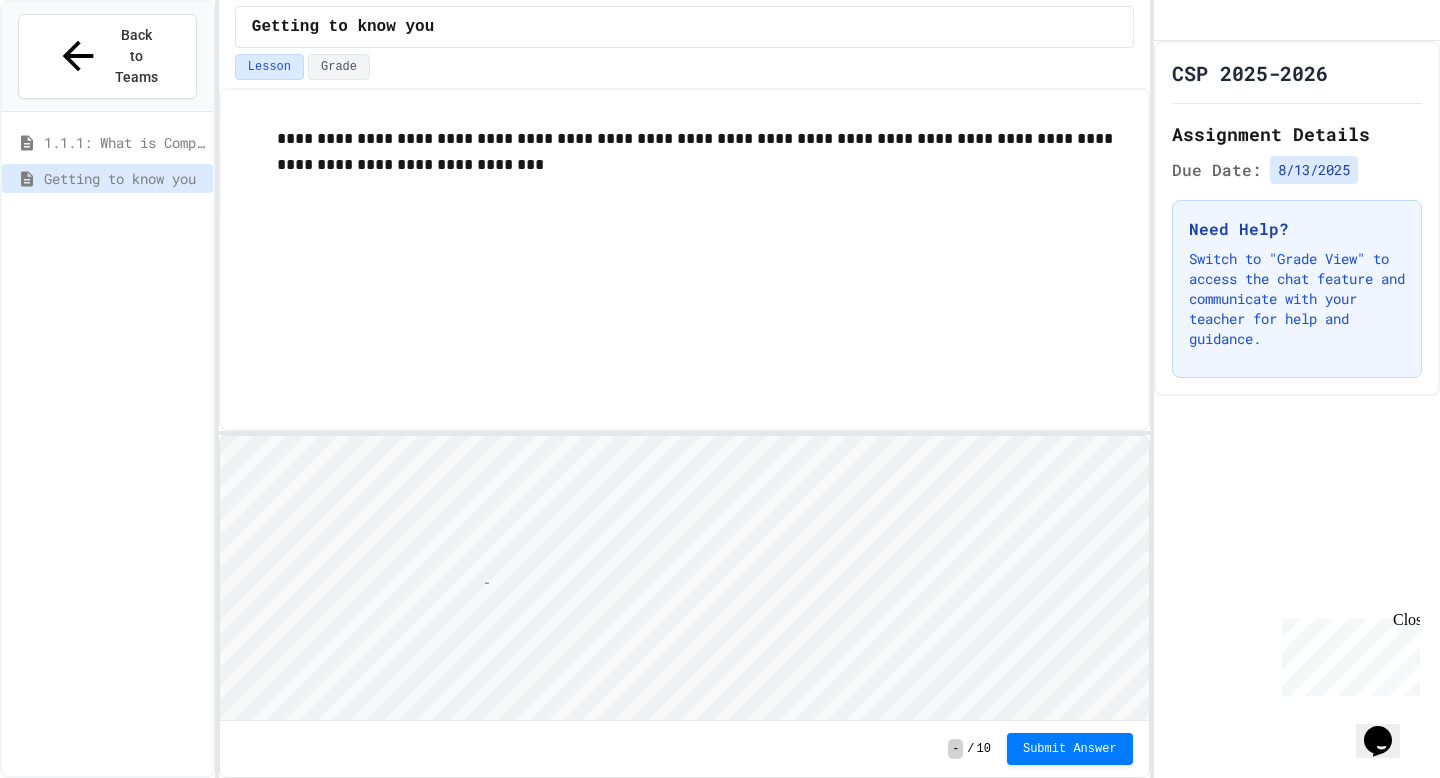 scroll, scrollTop: 2, scrollLeft: 10, axis: both 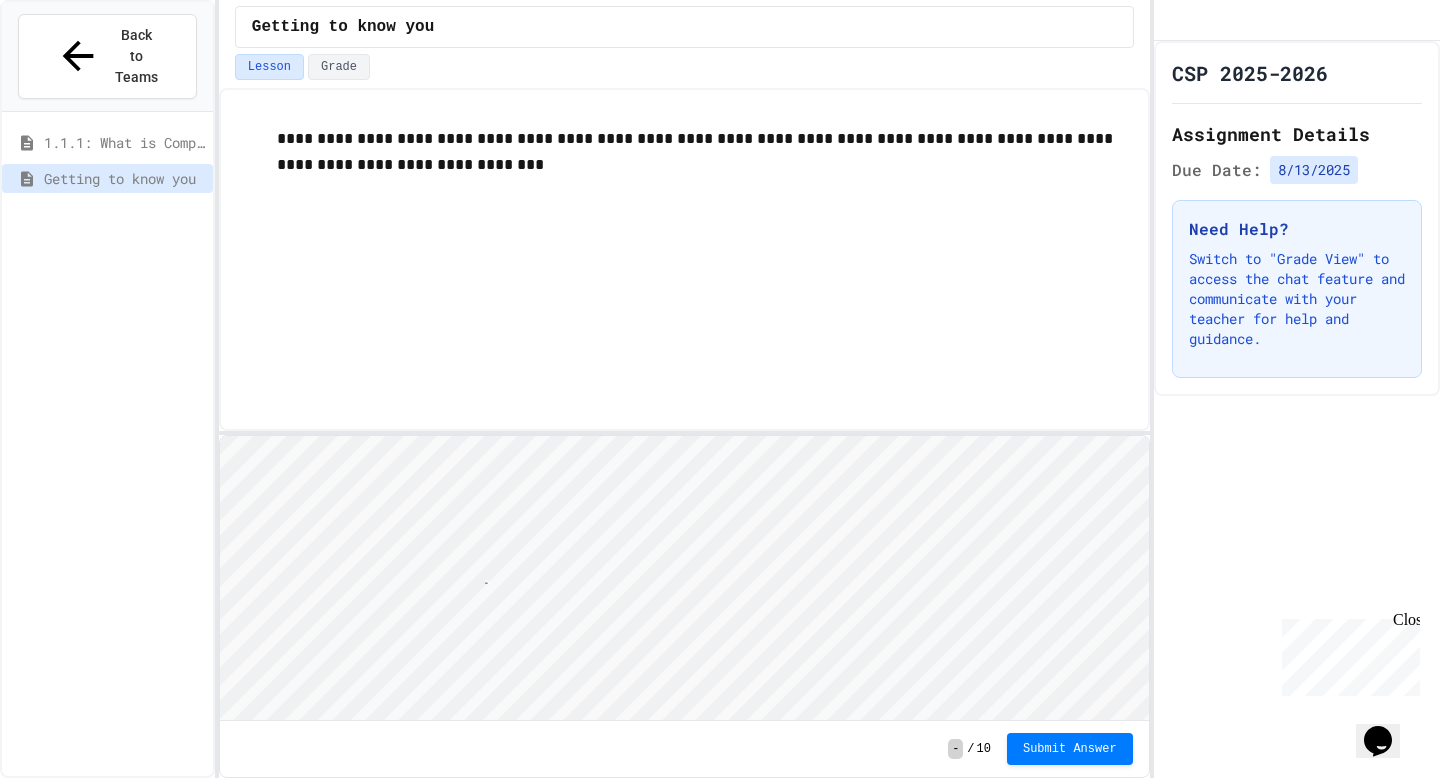 type 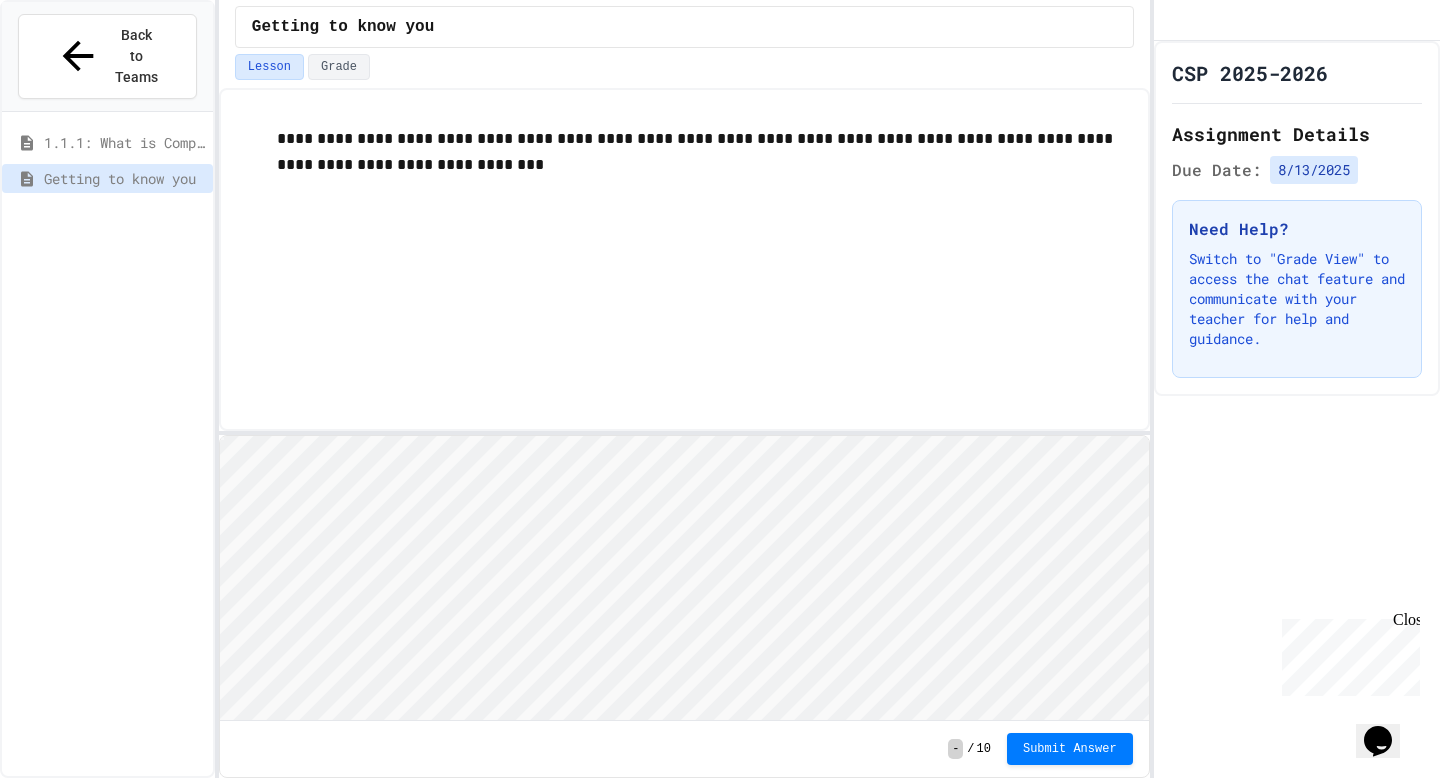scroll, scrollTop: 2, scrollLeft: 0, axis: vertical 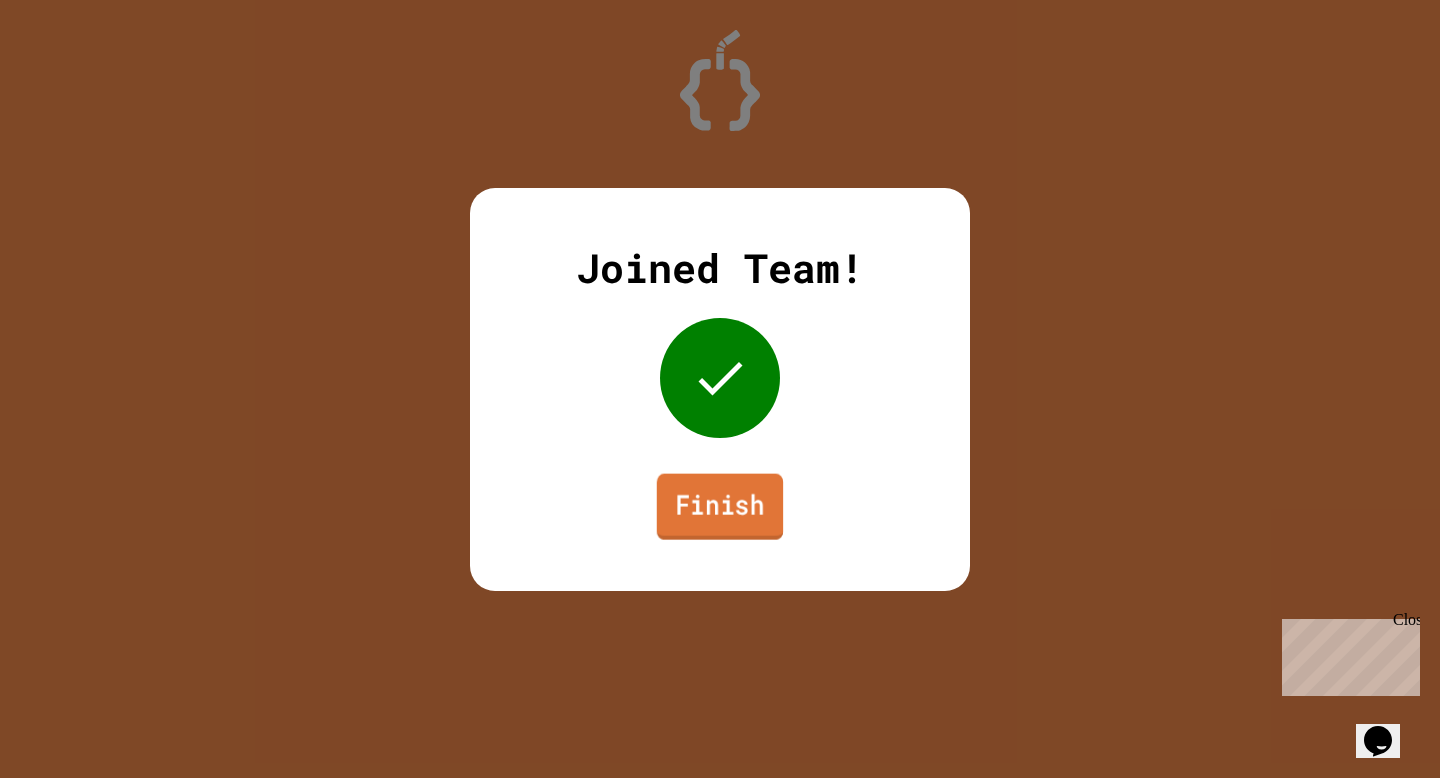 click on "Finish" at bounding box center (720, 506) 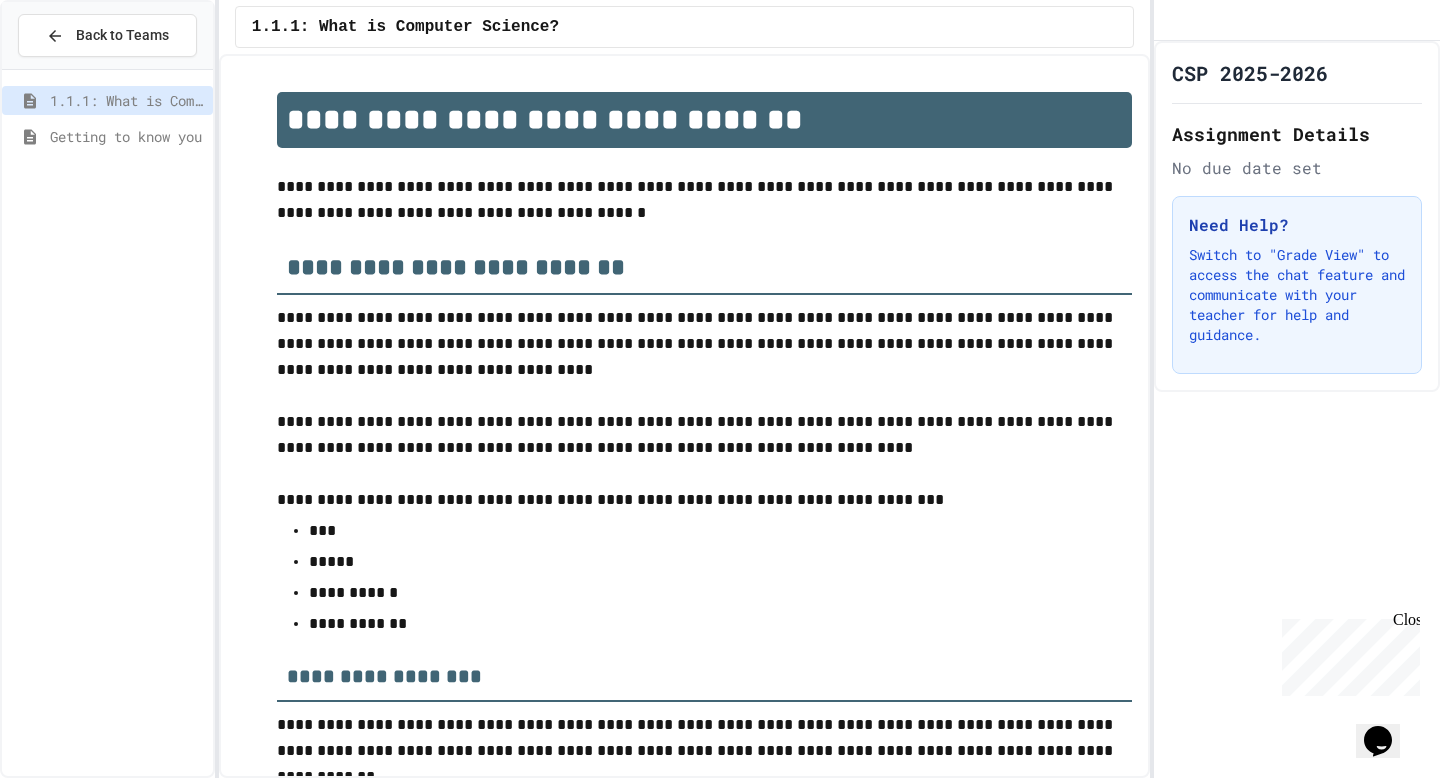scroll, scrollTop: 3166, scrollLeft: 0, axis: vertical 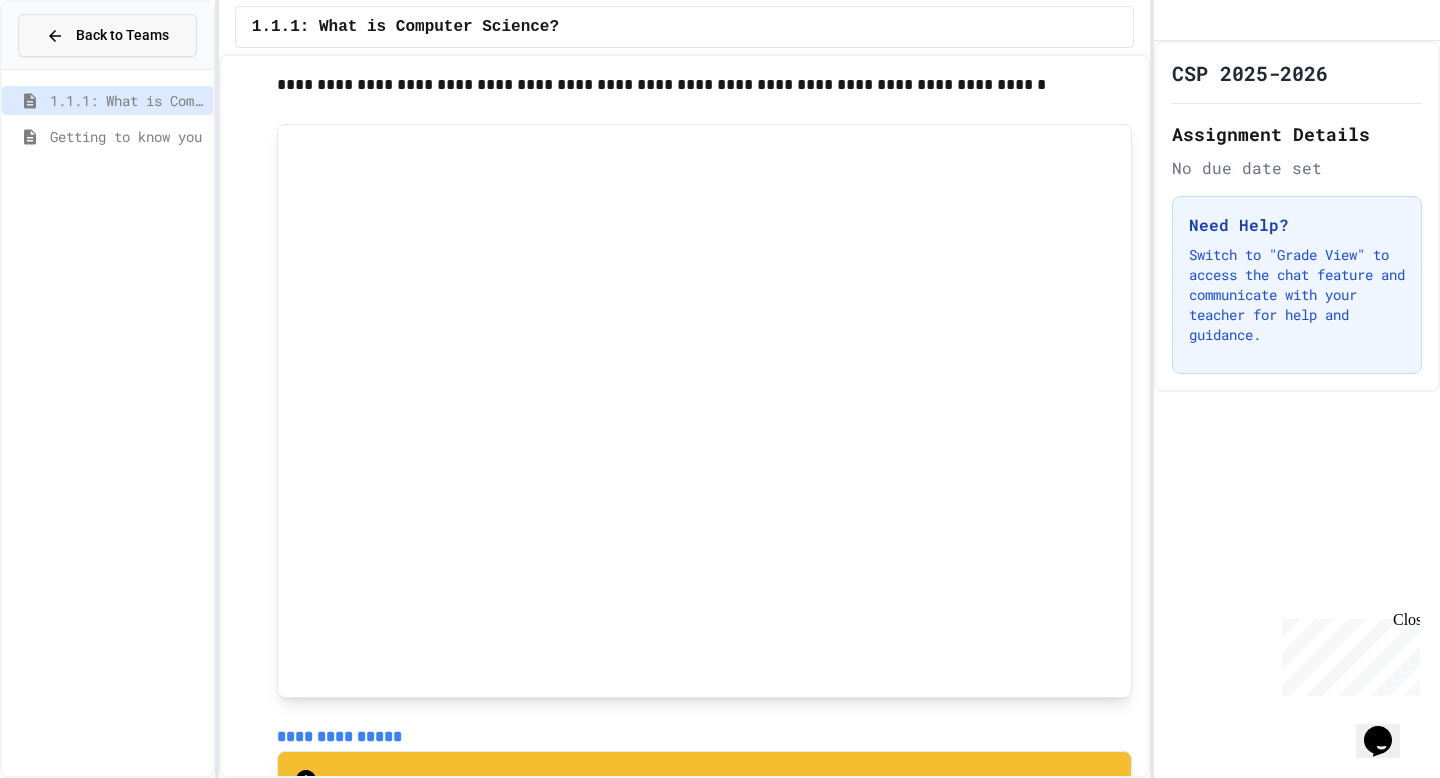 click on "Back to Teams" at bounding box center (122, 35) 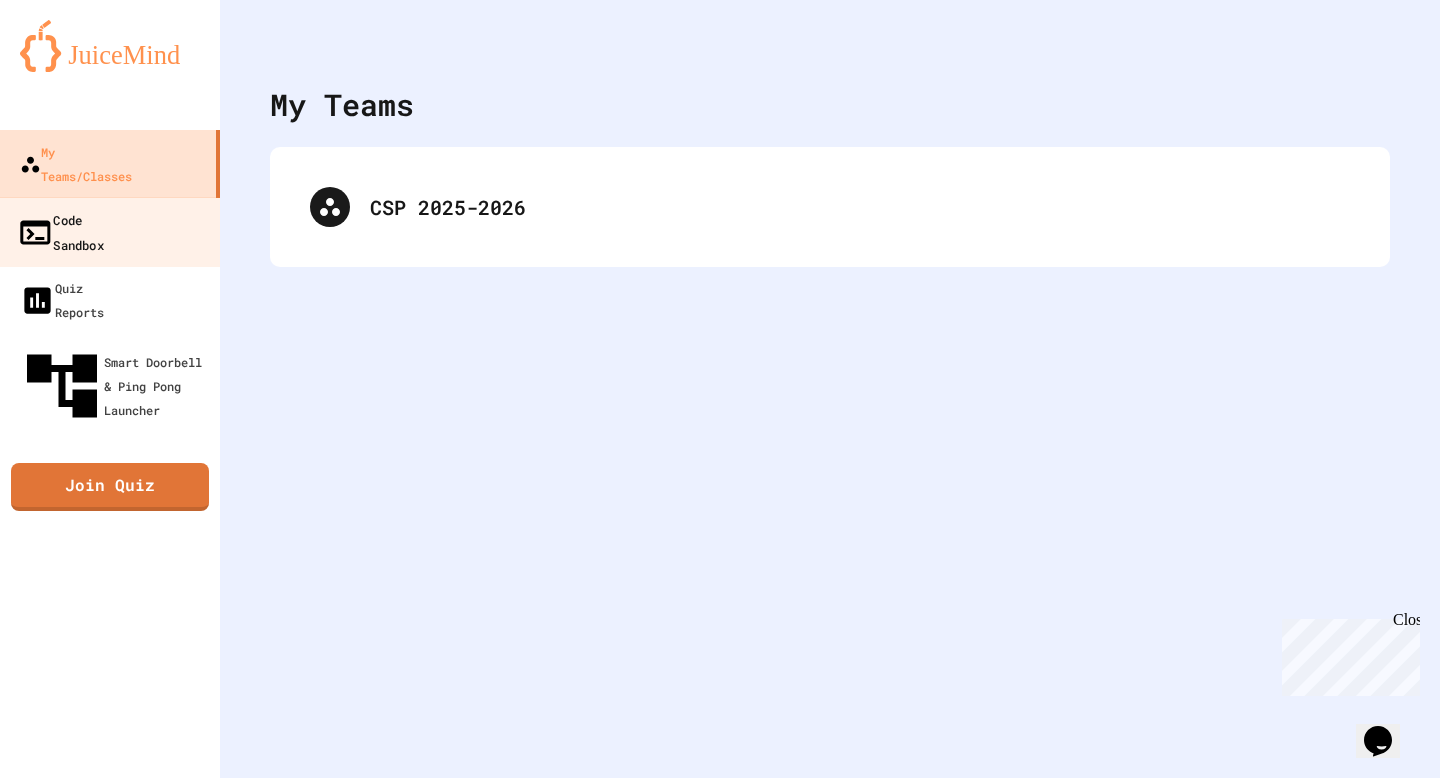 click on "Code Sandbox" at bounding box center (60, 231) 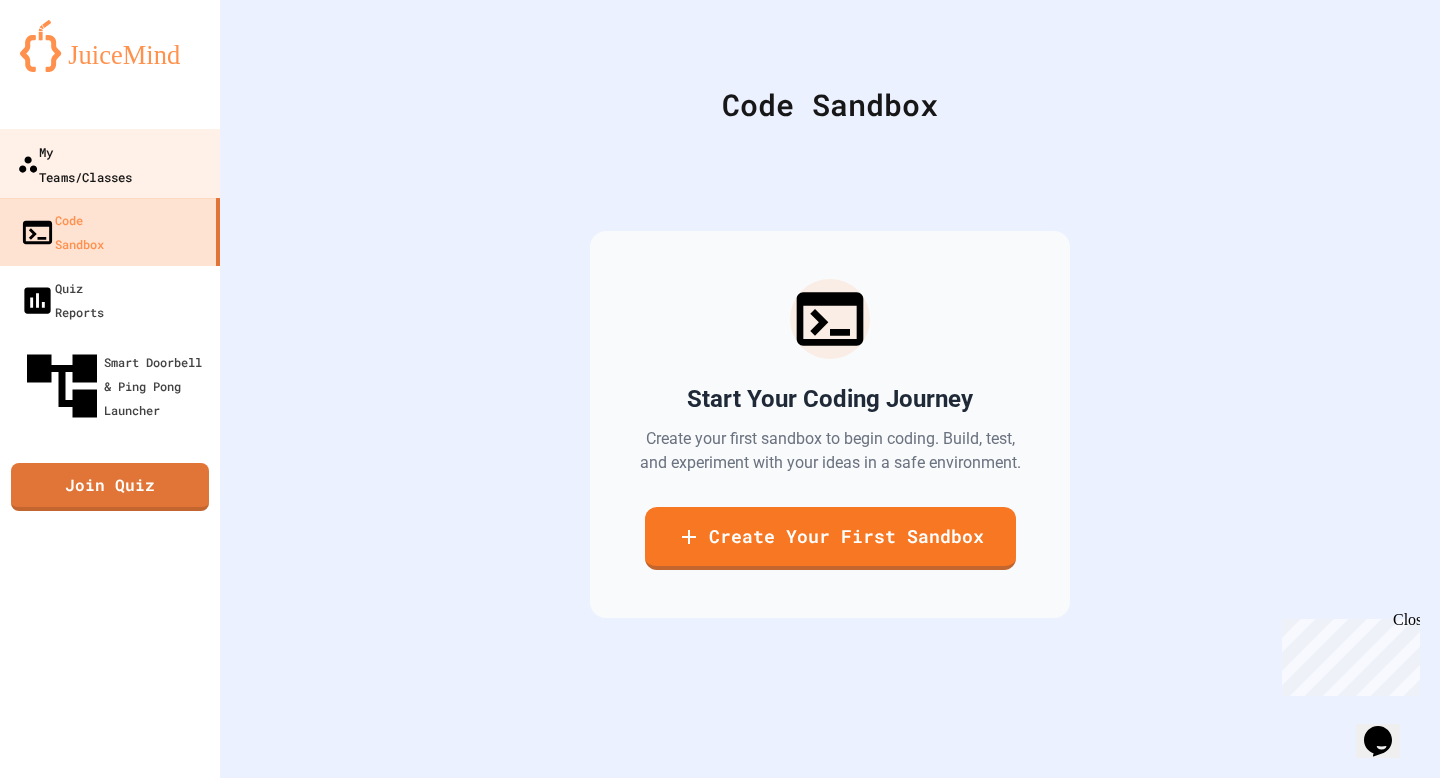 click on "My Teams/Classes" at bounding box center (74, 163) 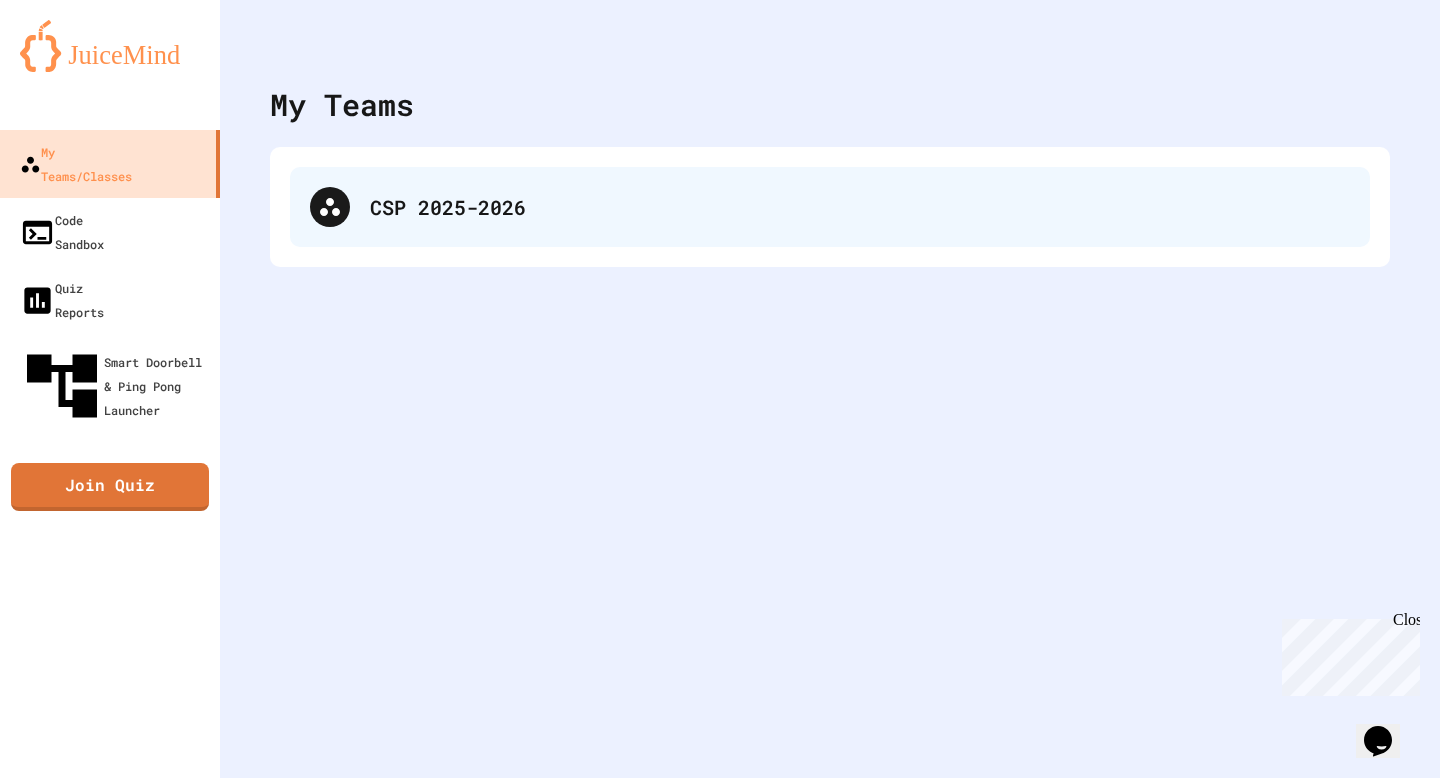 click on "CSP 2025-2026" at bounding box center [830, 207] 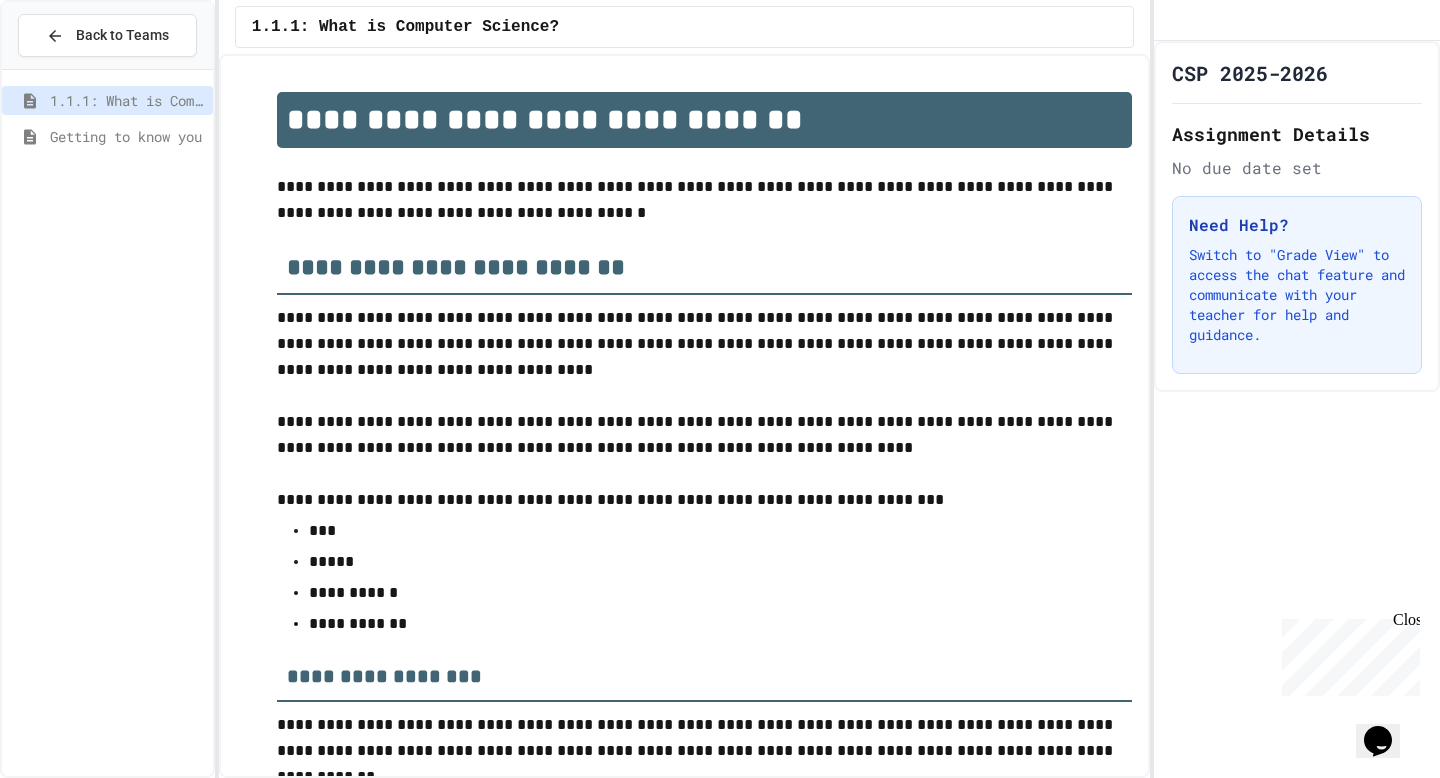 scroll, scrollTop: 3166, scrollLeft: 0, axis: vertical 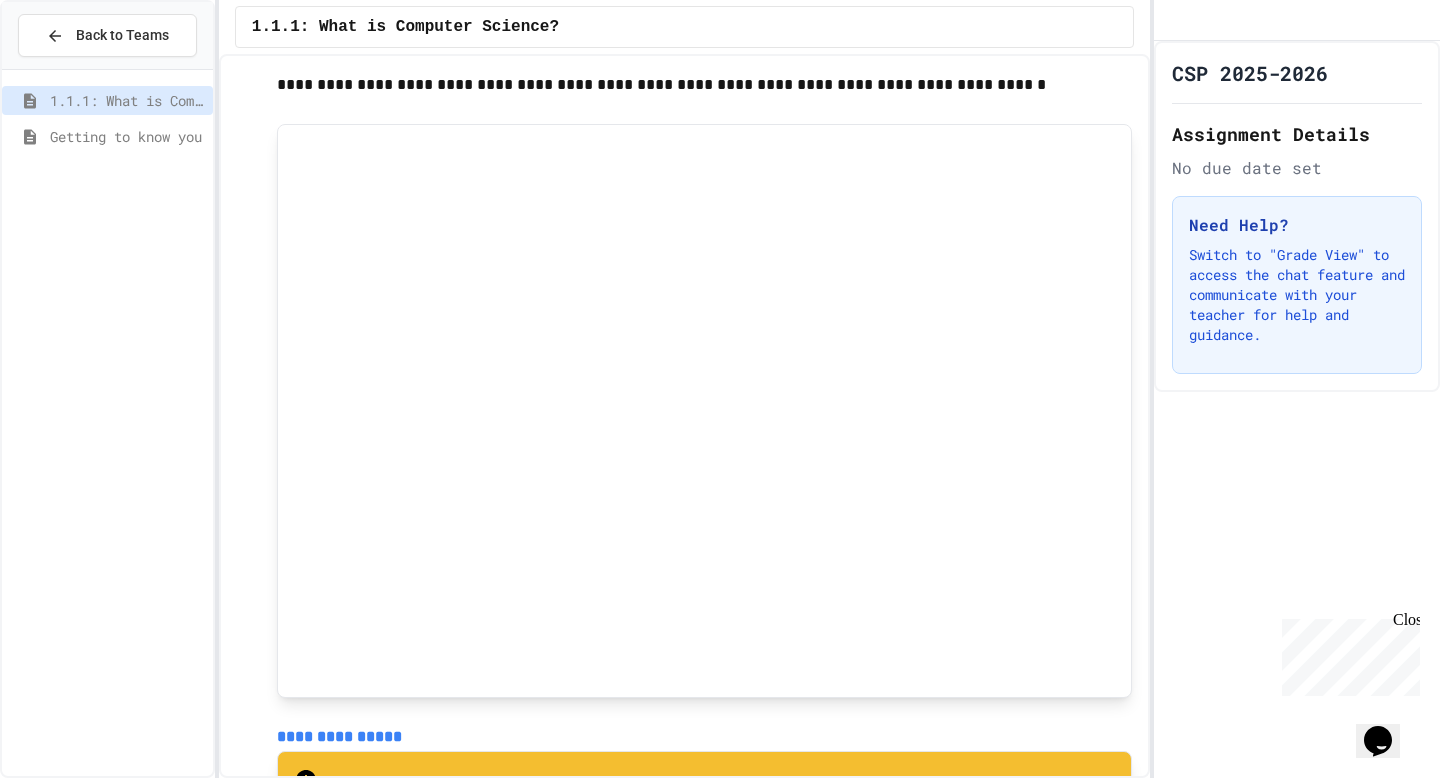 click on "Getting to know you" at bounding box center [127, 136] 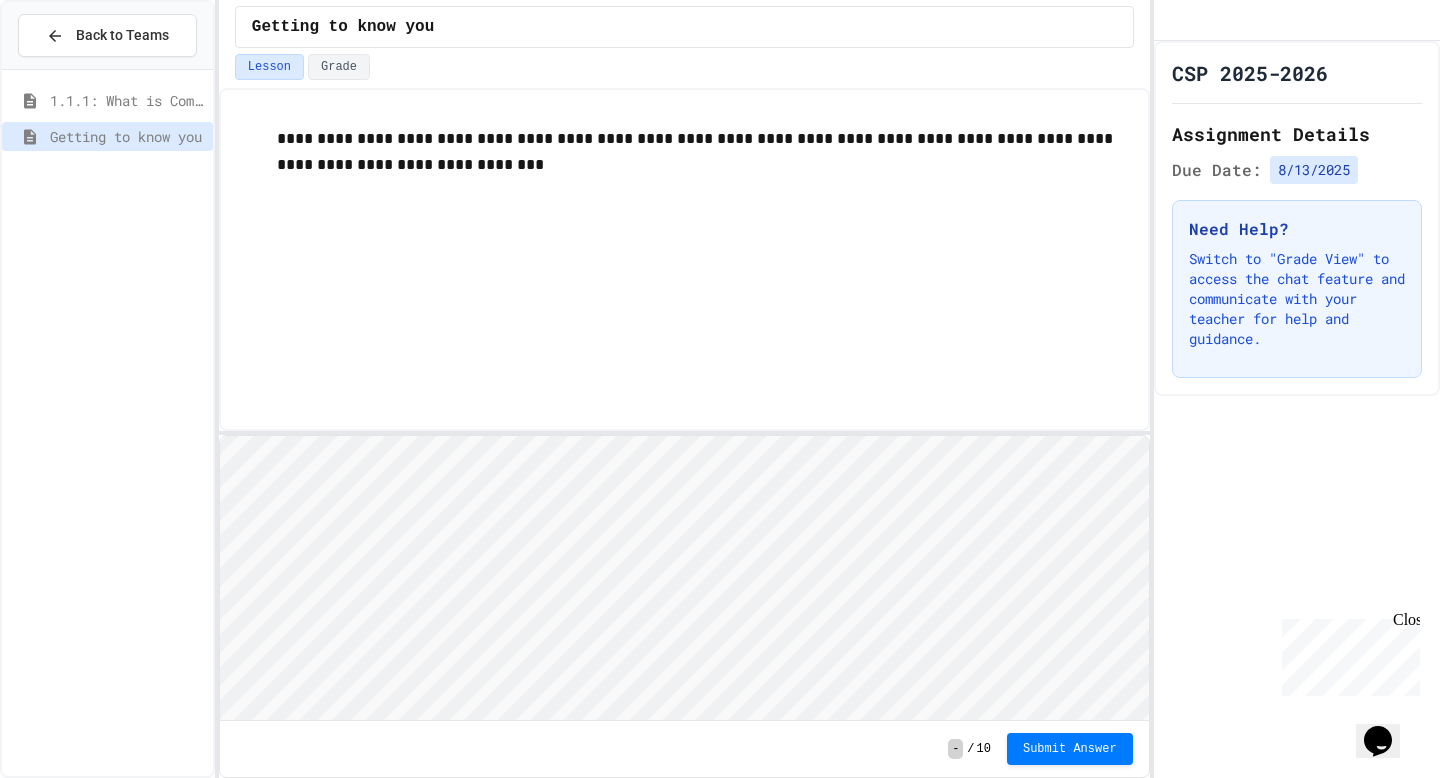 scroll, scrollTop: 0, scrollLeft: 0, axis: both 